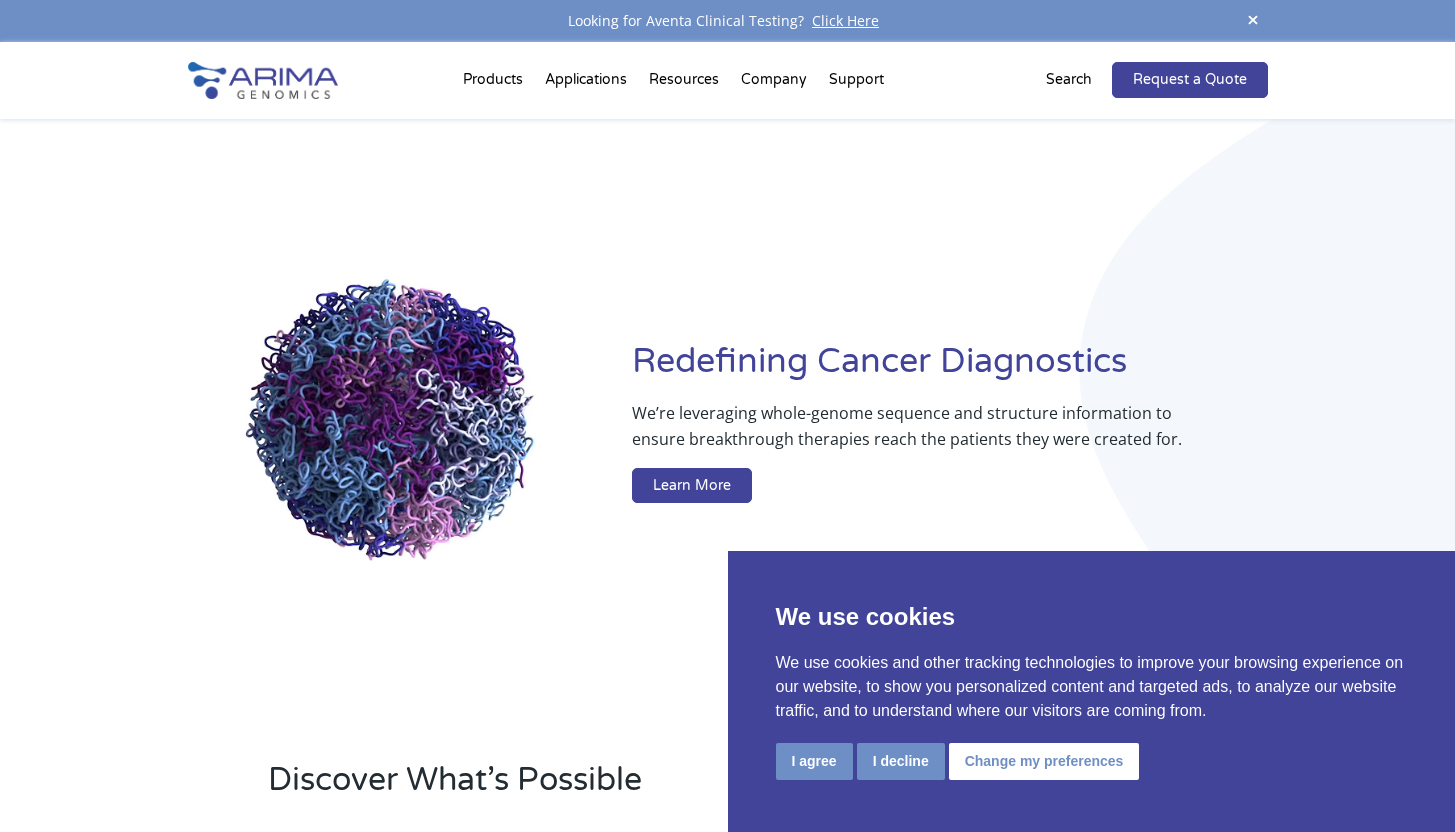 scroll, scrollTop: 0, scrollLeft: 0, axis: both 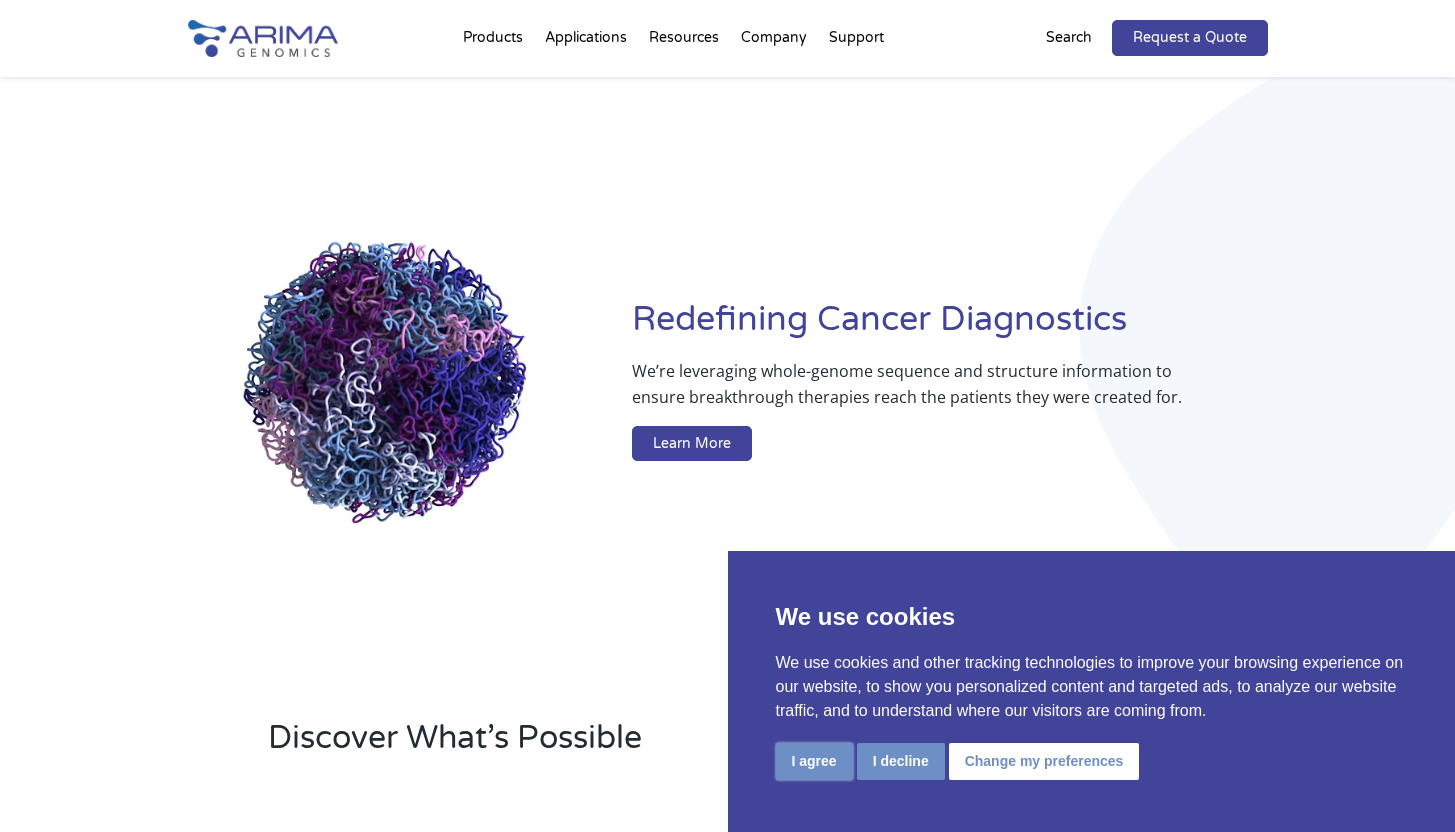click on "I agree" at bounding box center [814, 761] 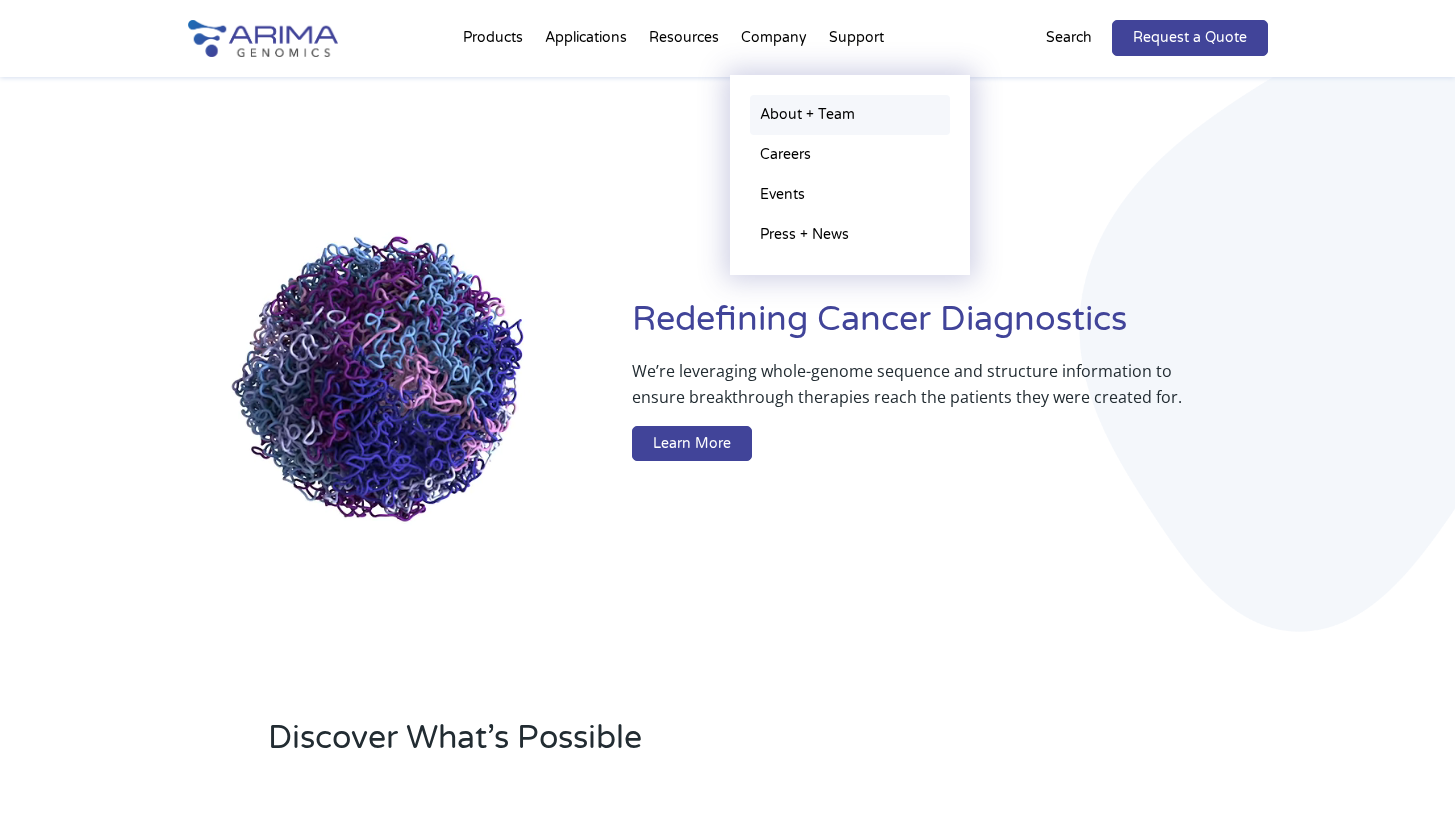 click on "About + Team" at bounding box center [850, 115] 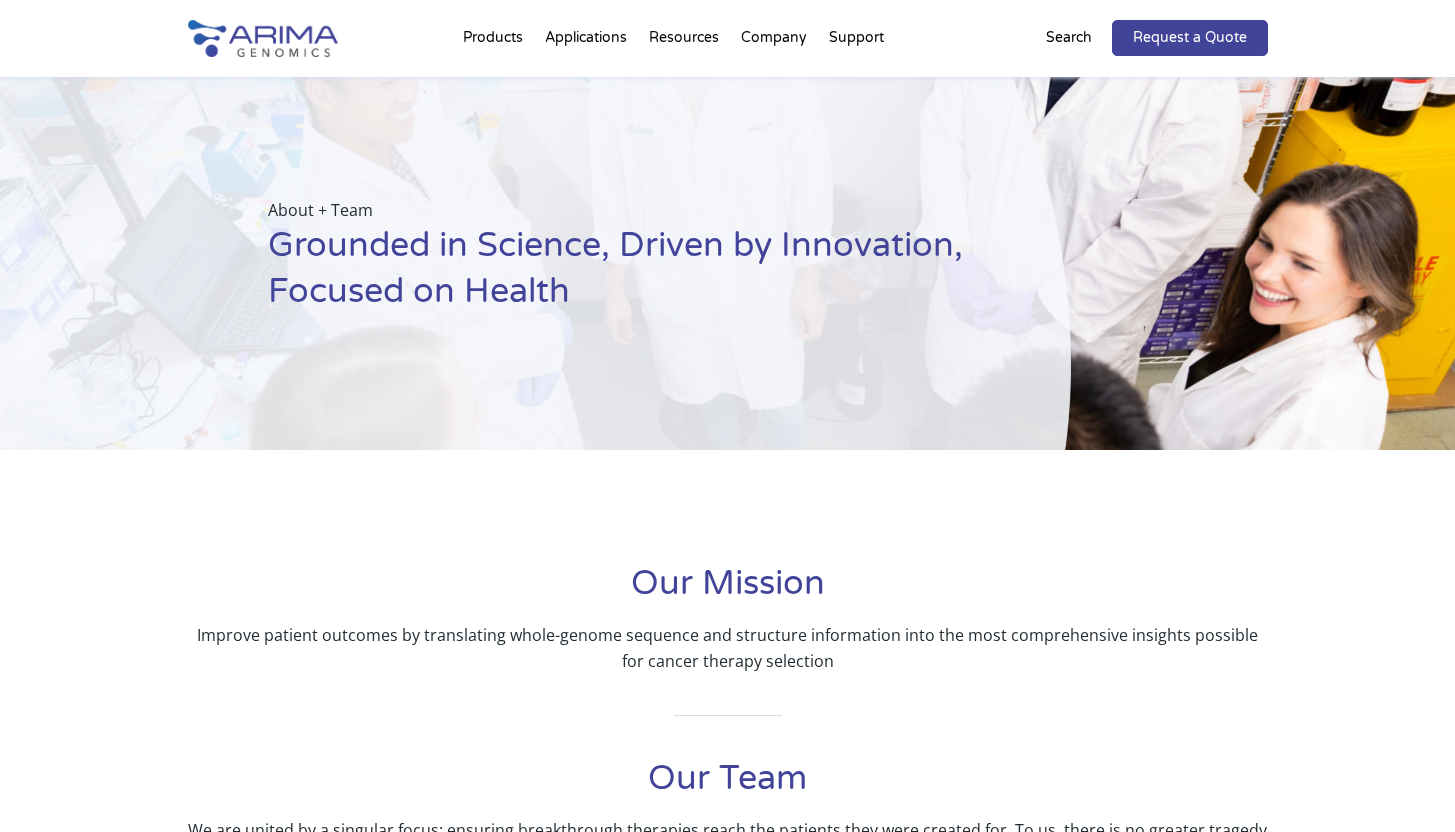 scroll, scrollTop: 0, scrollLeft: 0, axis: both 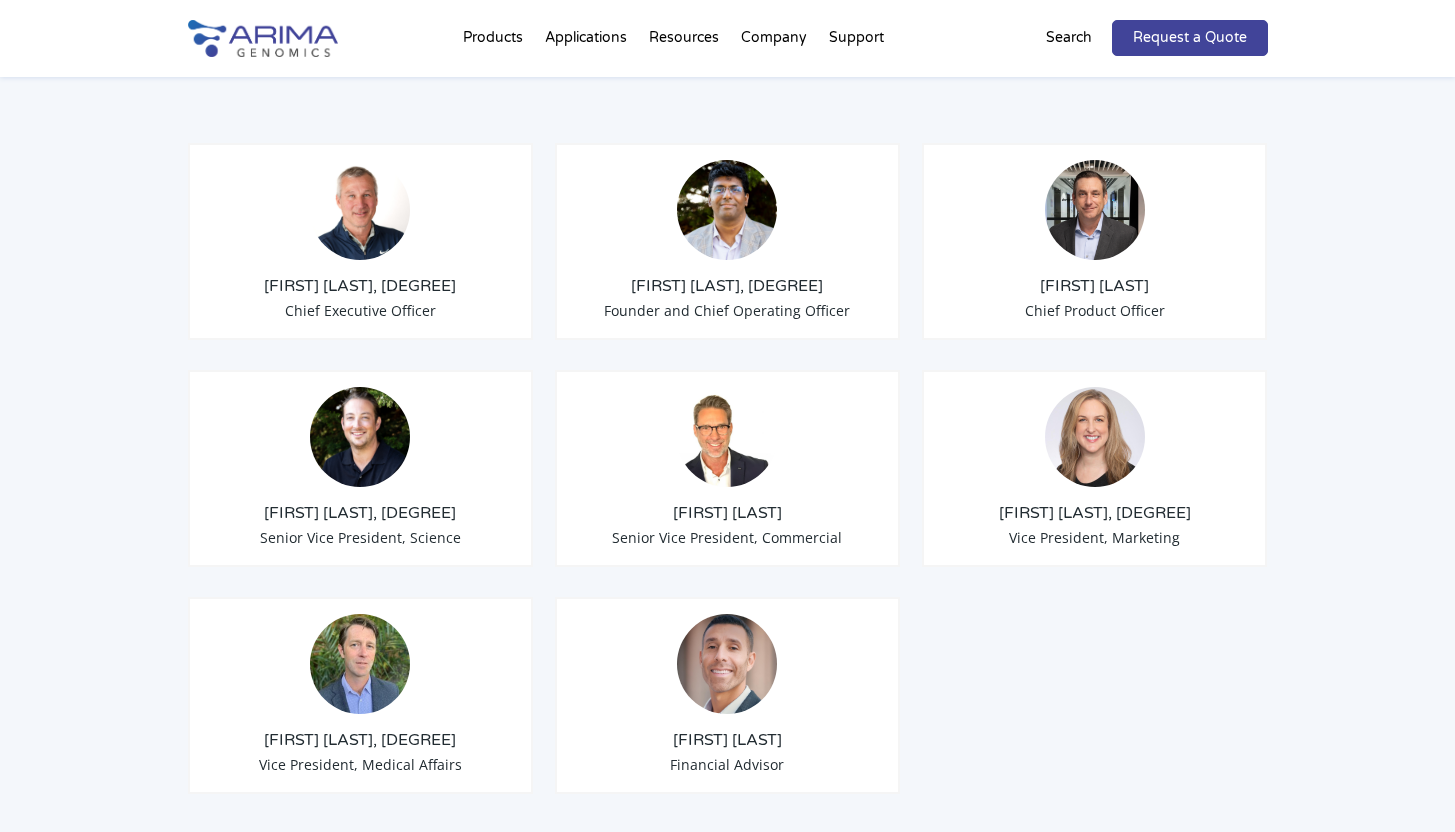 click on "Senior Vice President, Science" at bounding box center (360, 537) 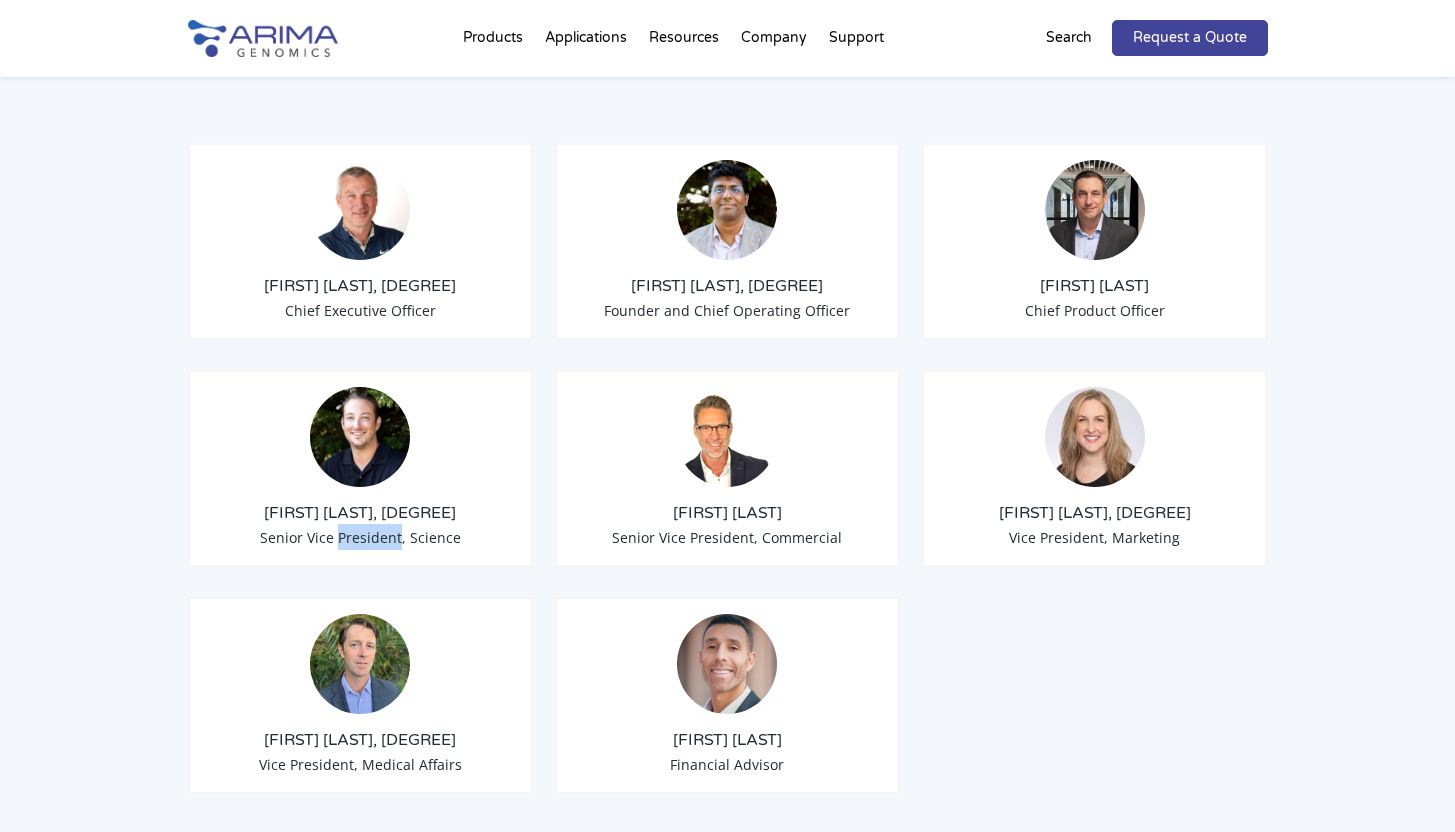 click on "Senior Vice President, Science" at bounding box center (360, 537) 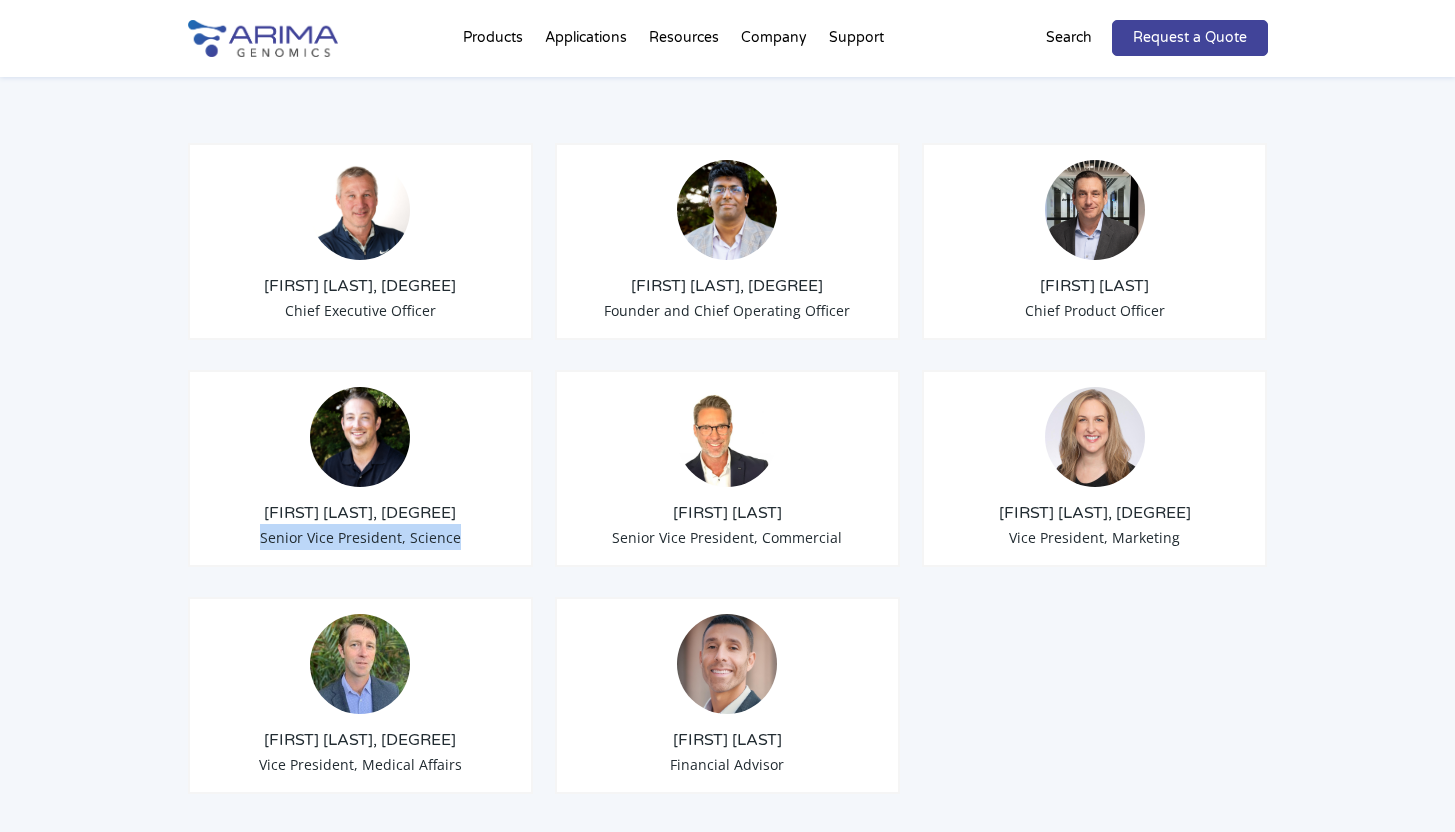 click on "Senior Vice President, Science" at bounding box center [360, 537] 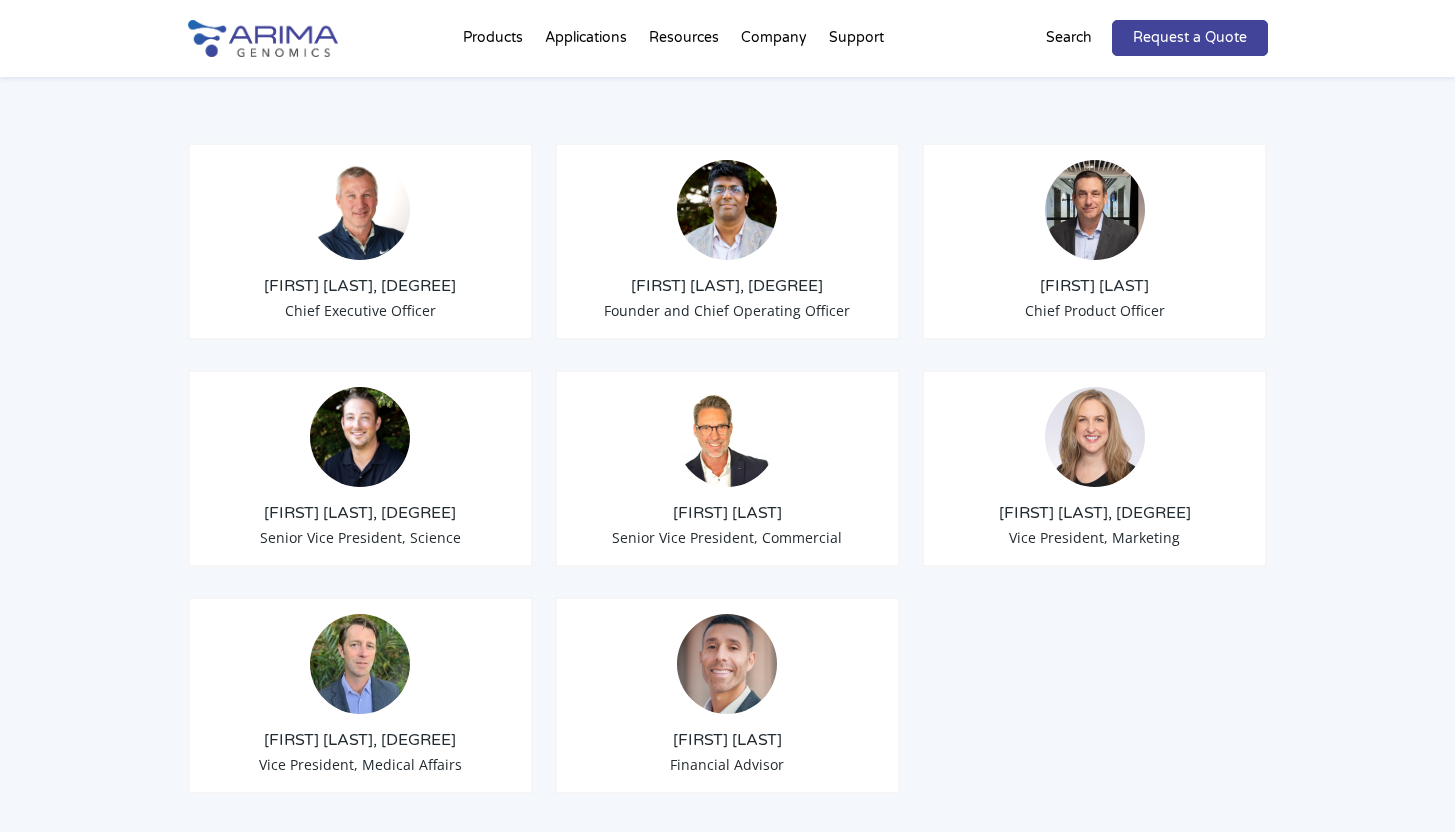 click on "Anthony Schmitt, PhD" at bounding box center (361, 513) 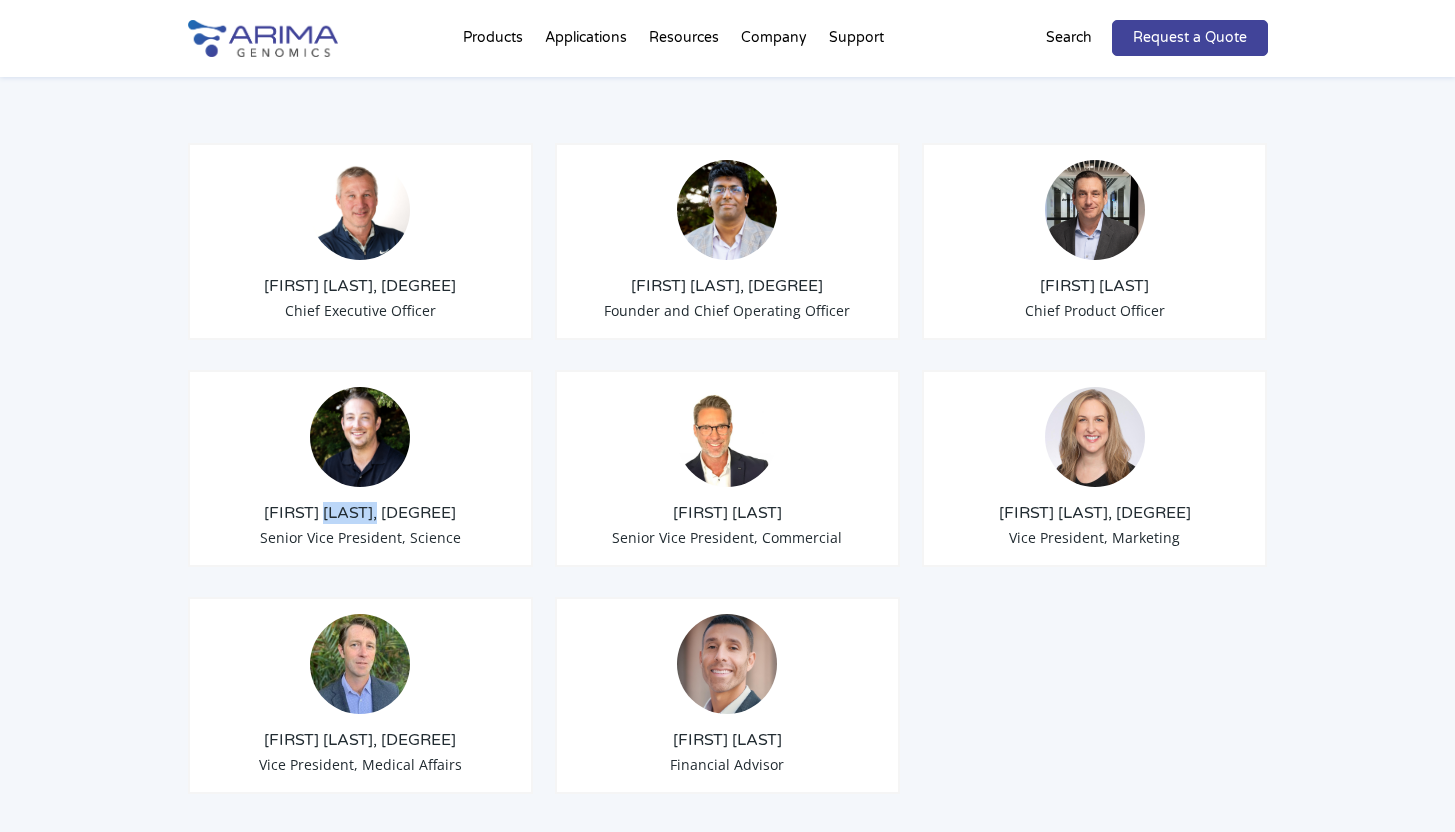 click on "Anthony Schmitt, PhD" at bounding box center (361, 513) 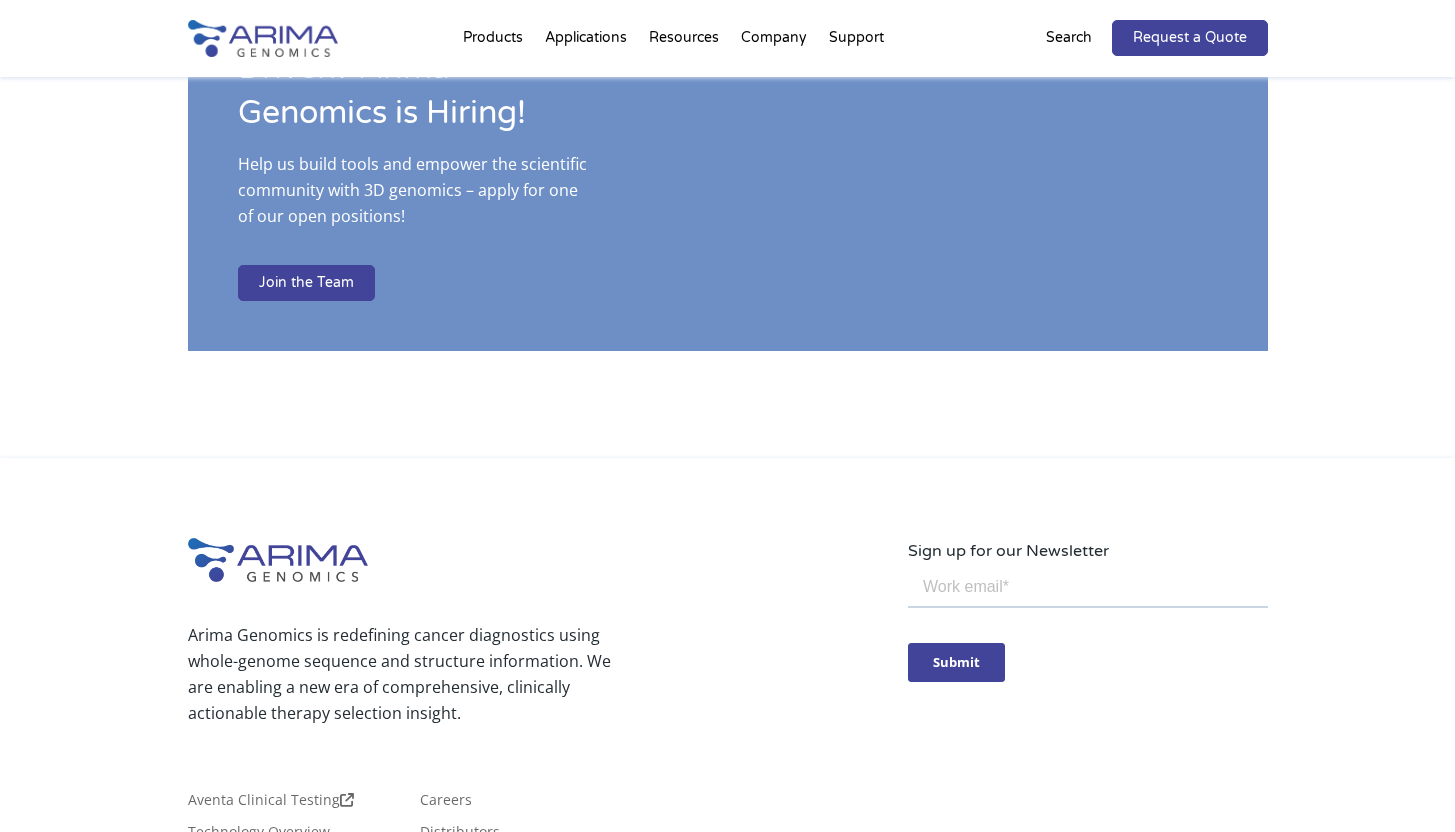 scroll, scrollTop: 3131, scrollLeft: 0, axis: vertical 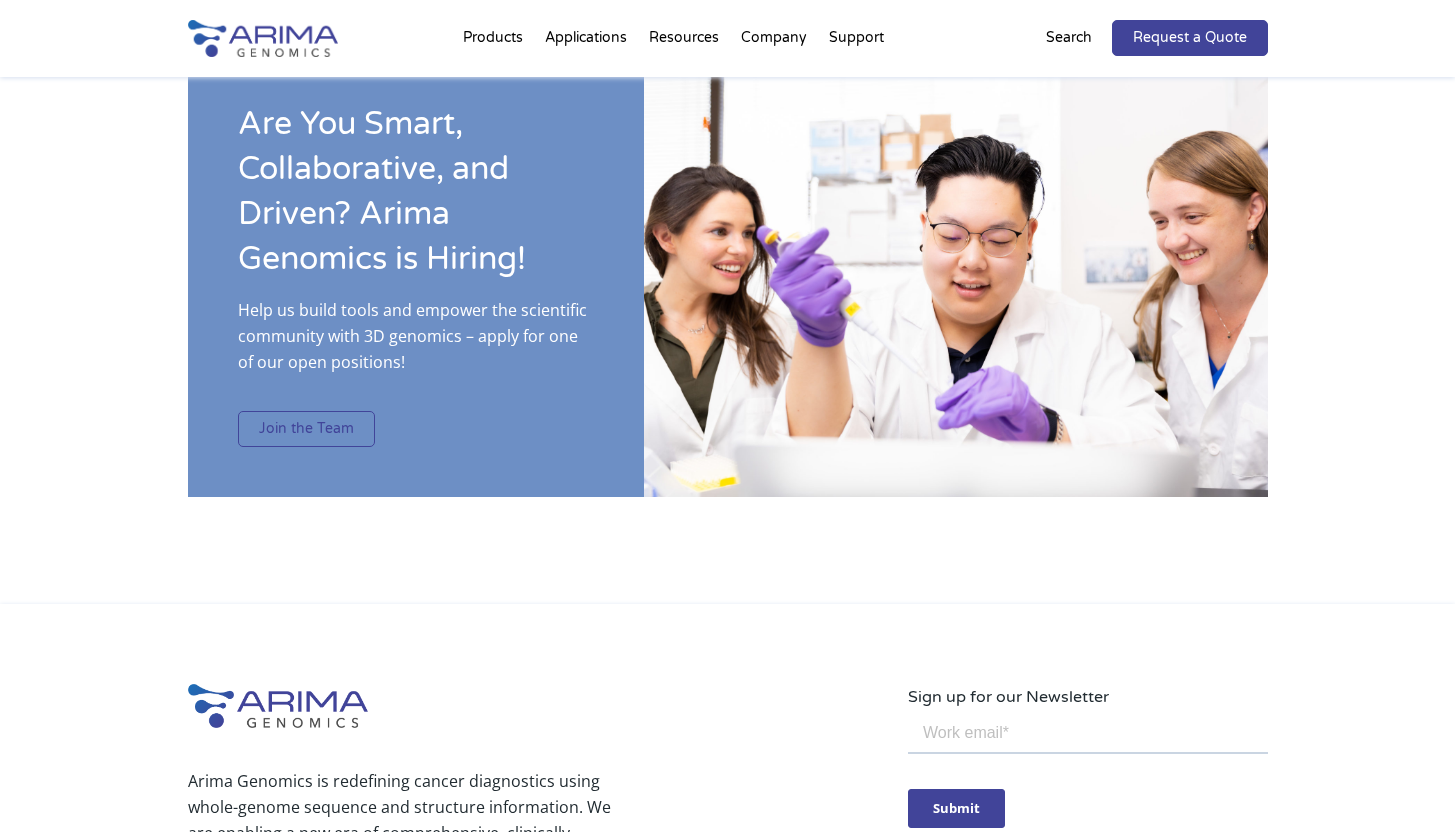 click on "Join the Team" at bounding box center [306, 429] 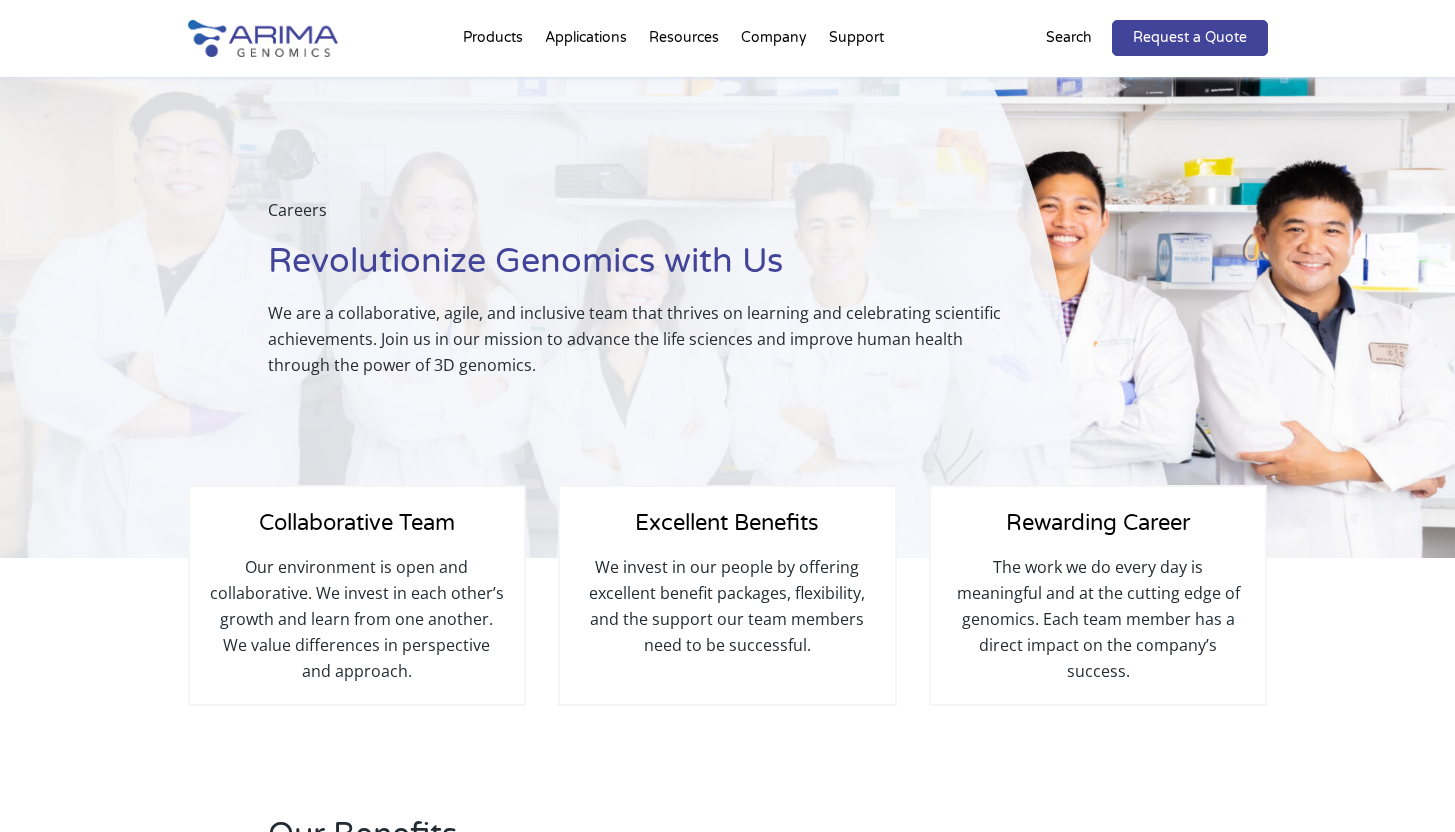 scroll, scrollTop: 0, scrollLeft: 0, axis: both 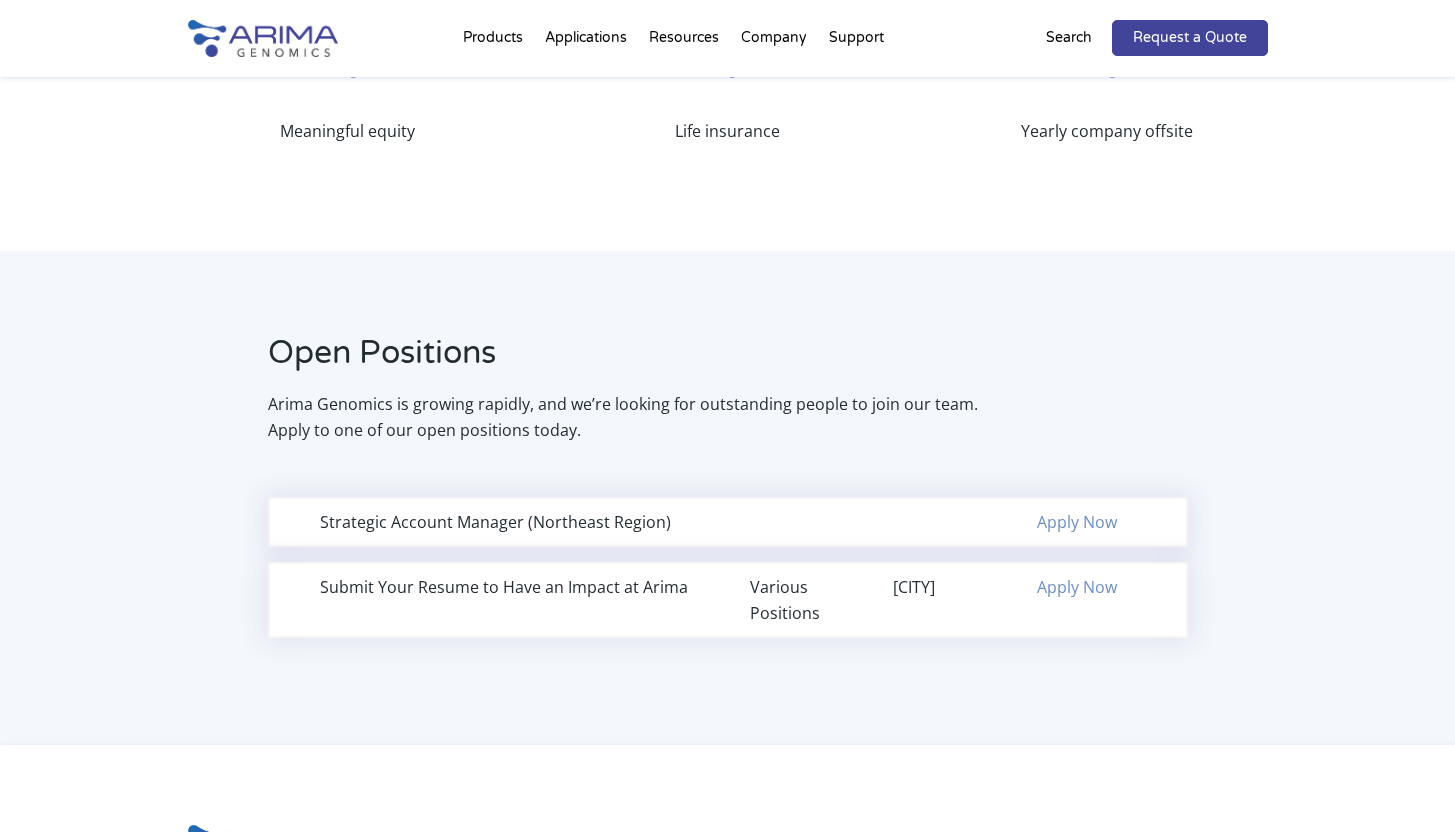 click on "Submit Your Resume to Have an Impact at Arima" at bounding box center (513, 587) 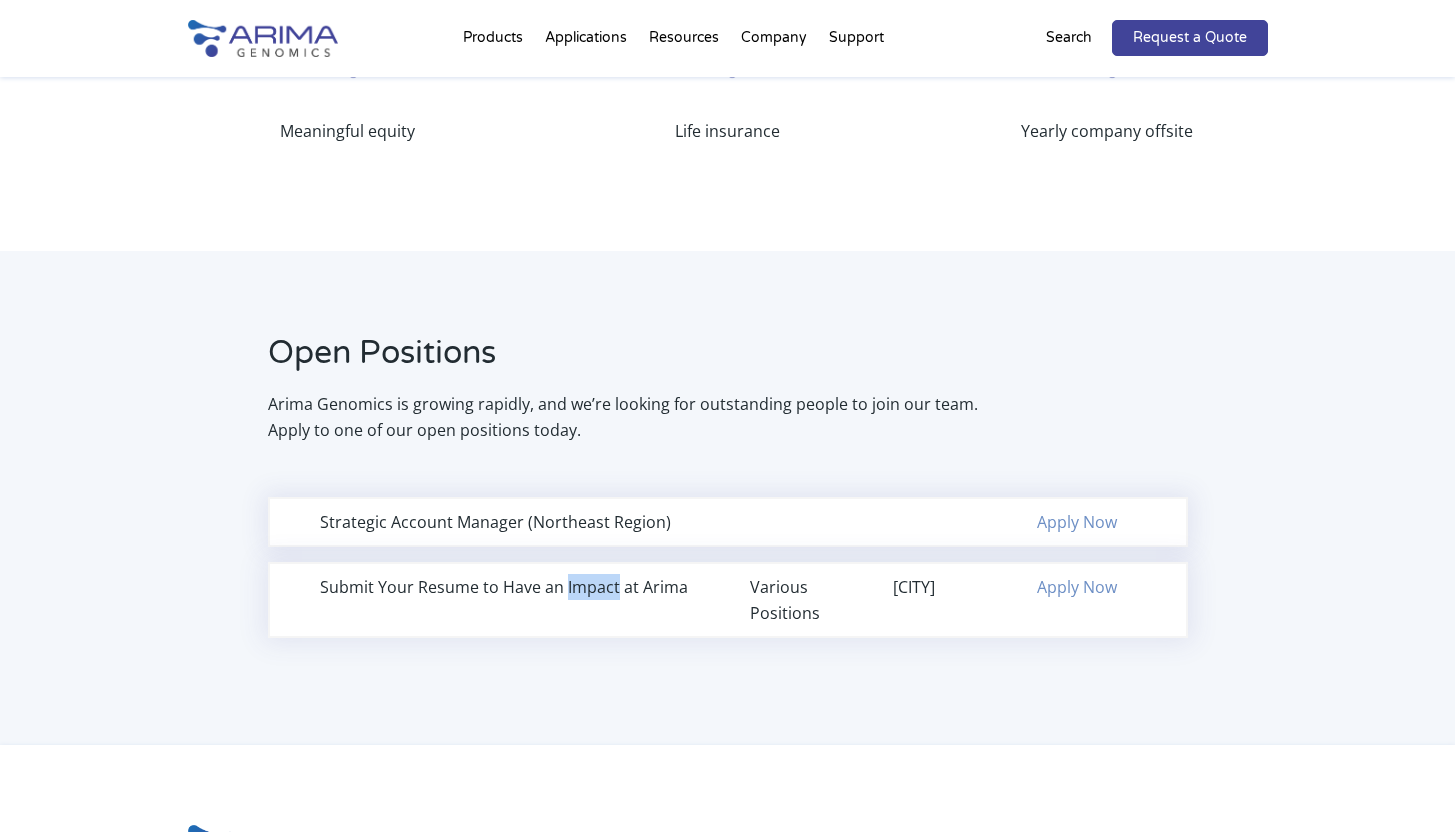click on "Submit Your Resume to Have an Impact at Arima" at bounding box center [513, 587] 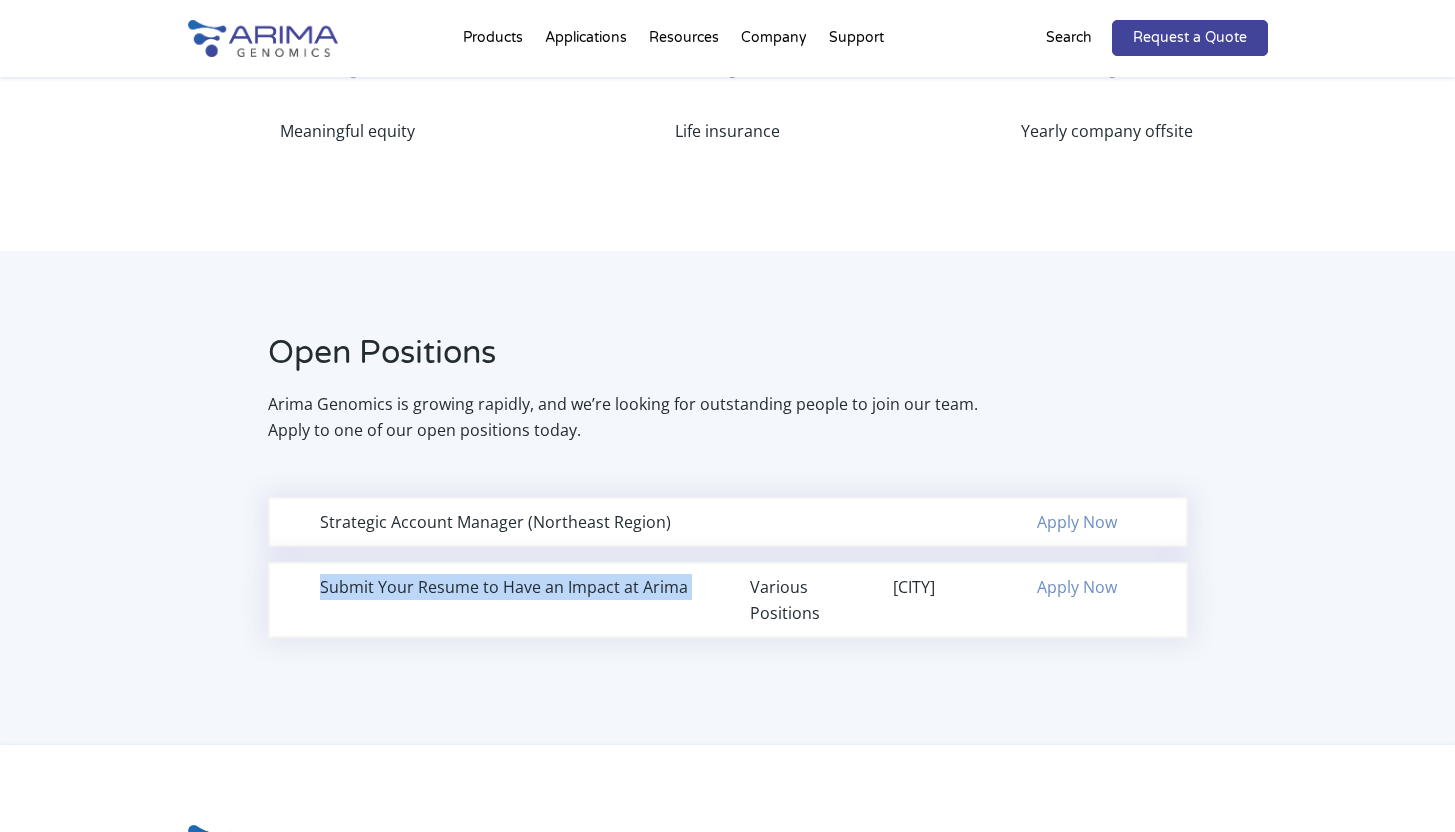 click on "Submit Your Resume to Have an Impact at Arima" at bounding box center [513, 587] 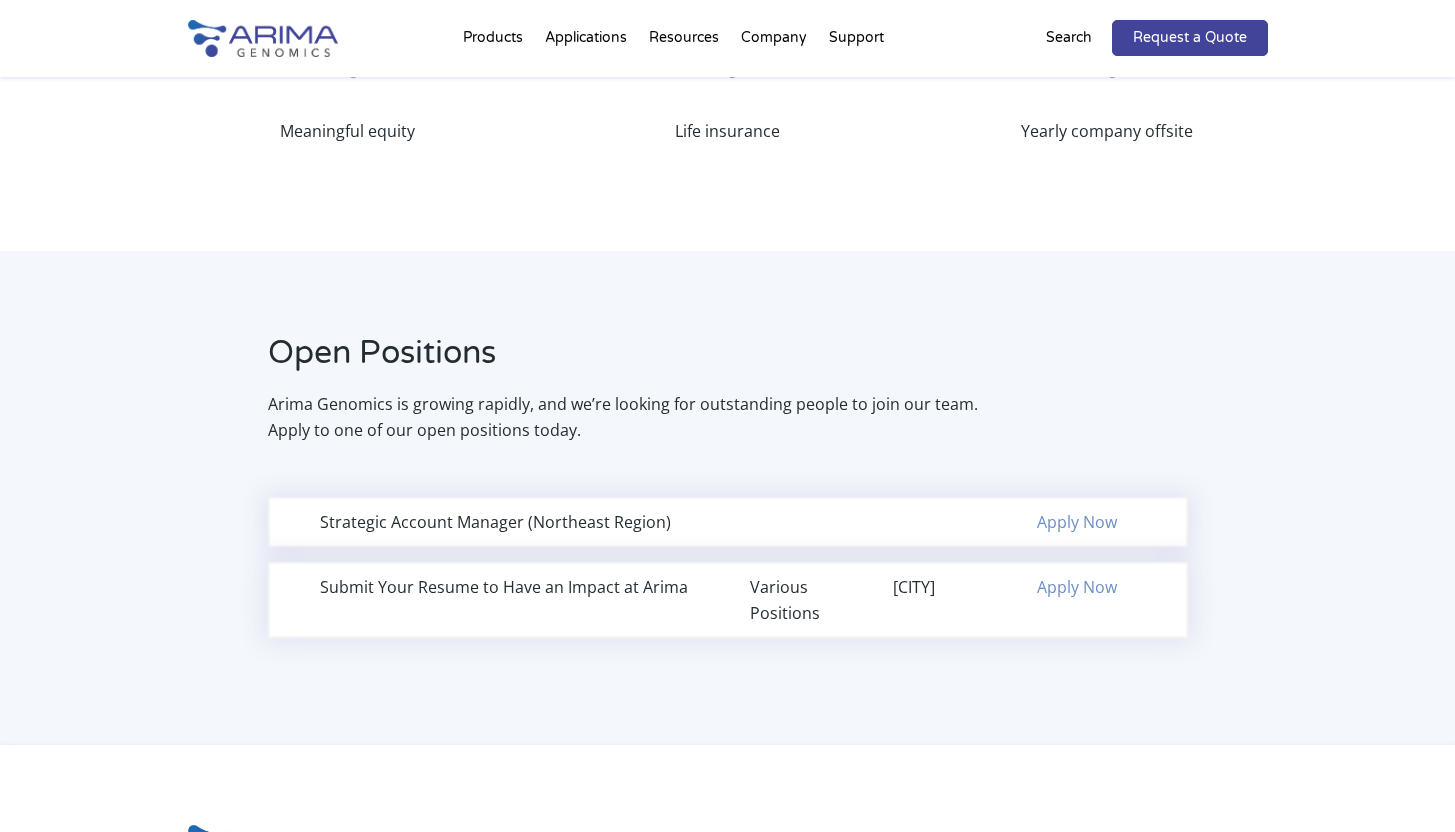 click on "Various Positions" at bounding box center [799, 600] 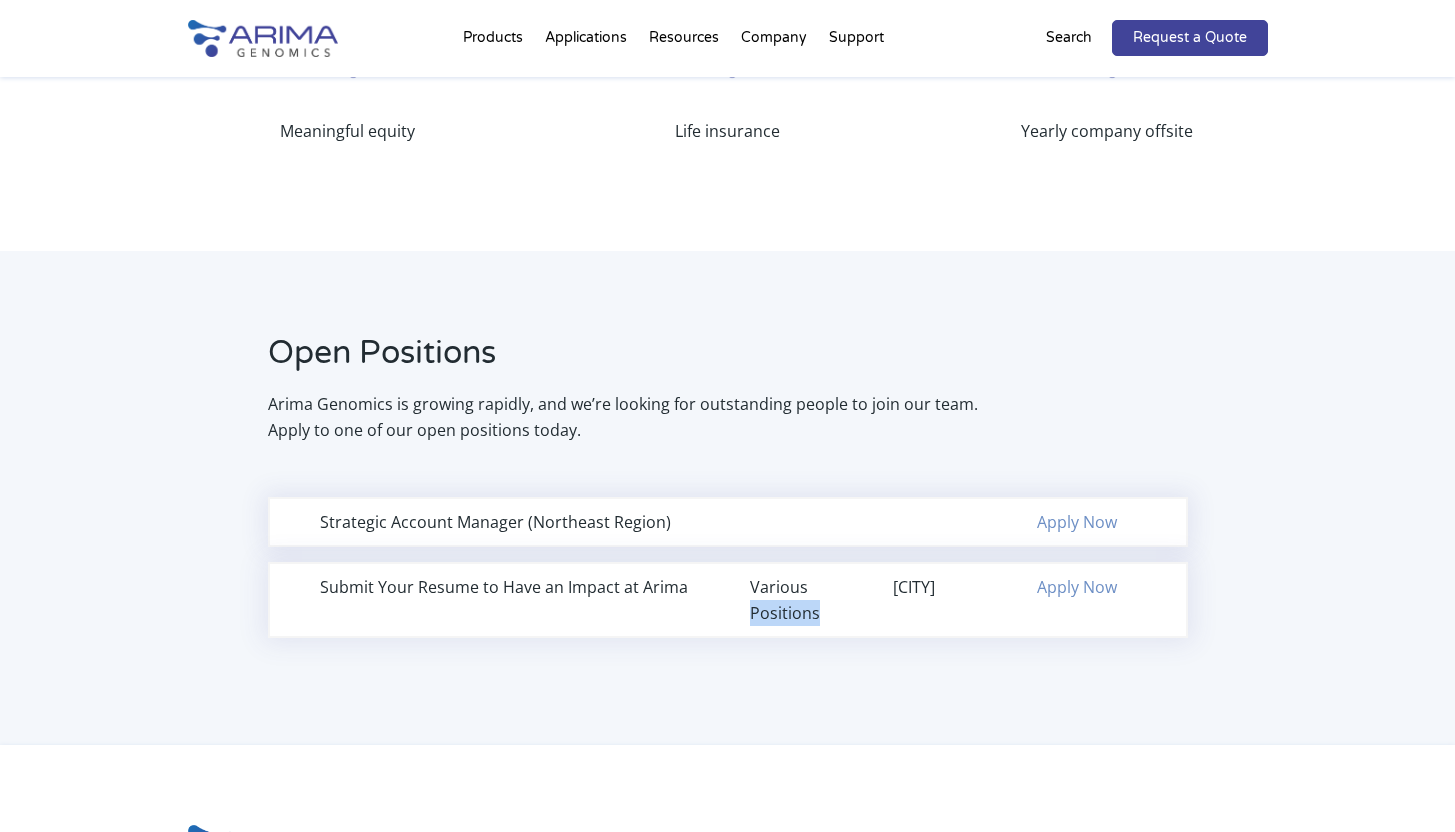 click on "Various Positions" at bounding box center (799, 600) 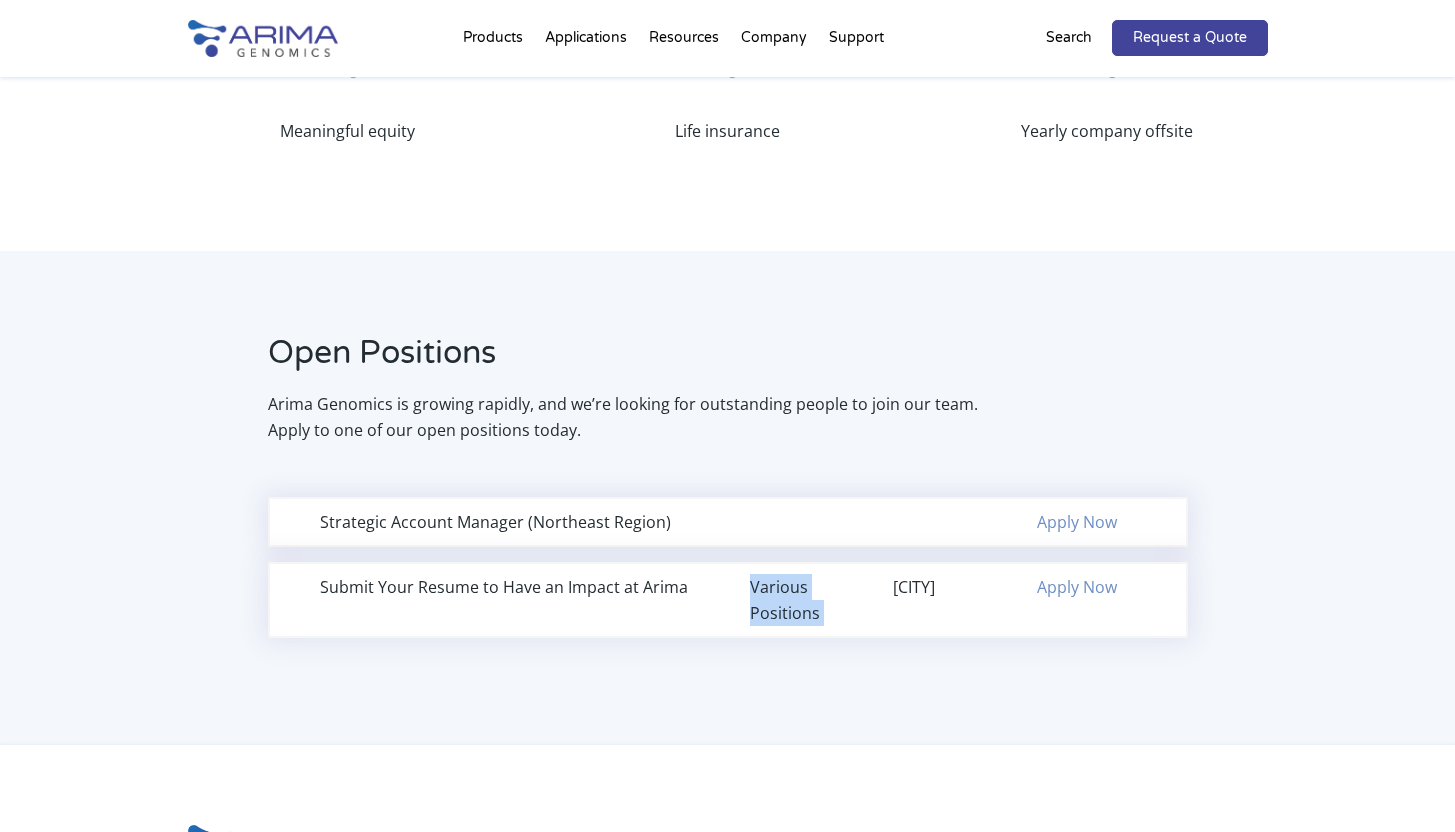 click on "Various Positions" at bounding box center [799, 600] 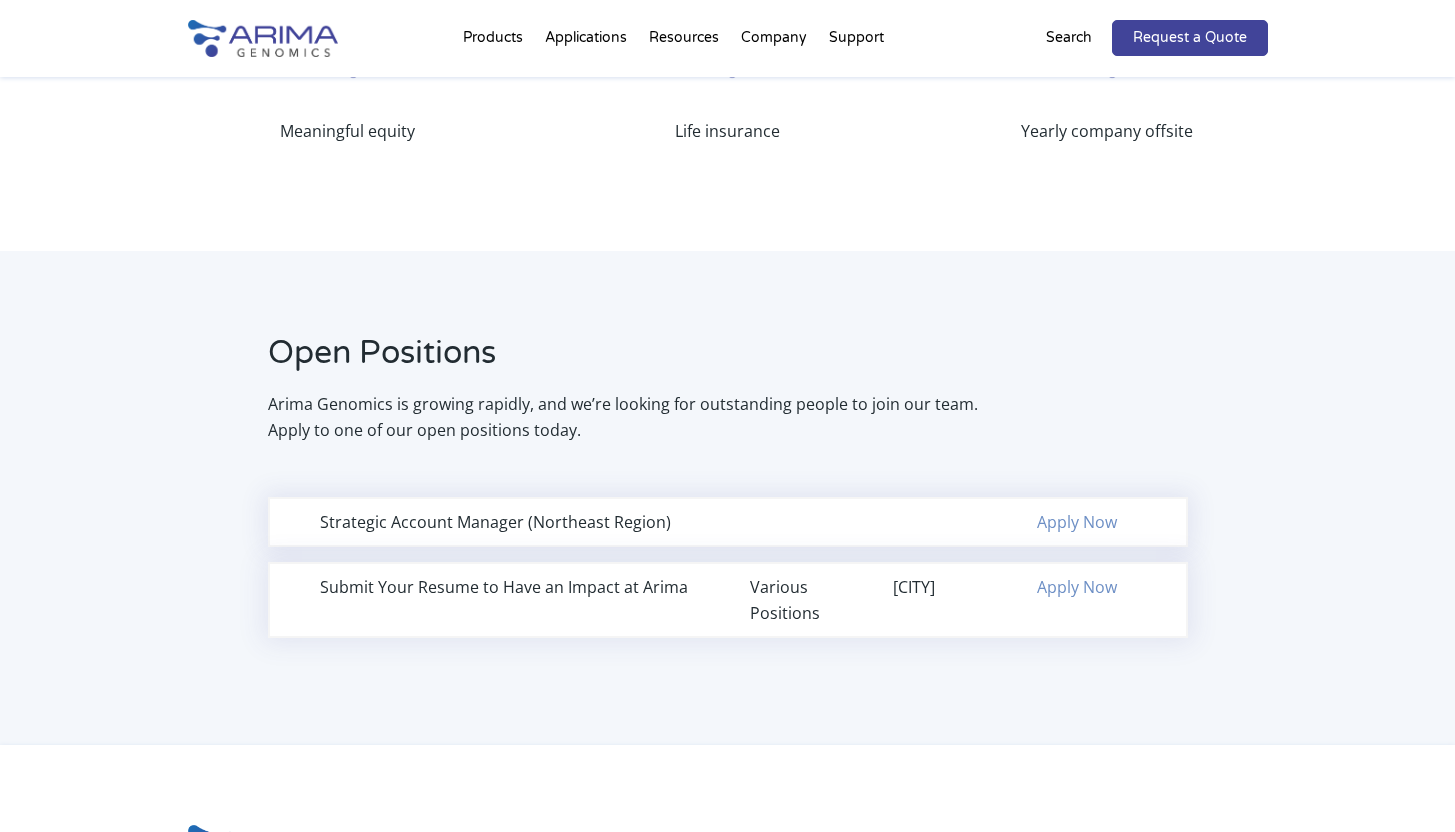 click on "Carlsbad" at bounding box center (942, 587) 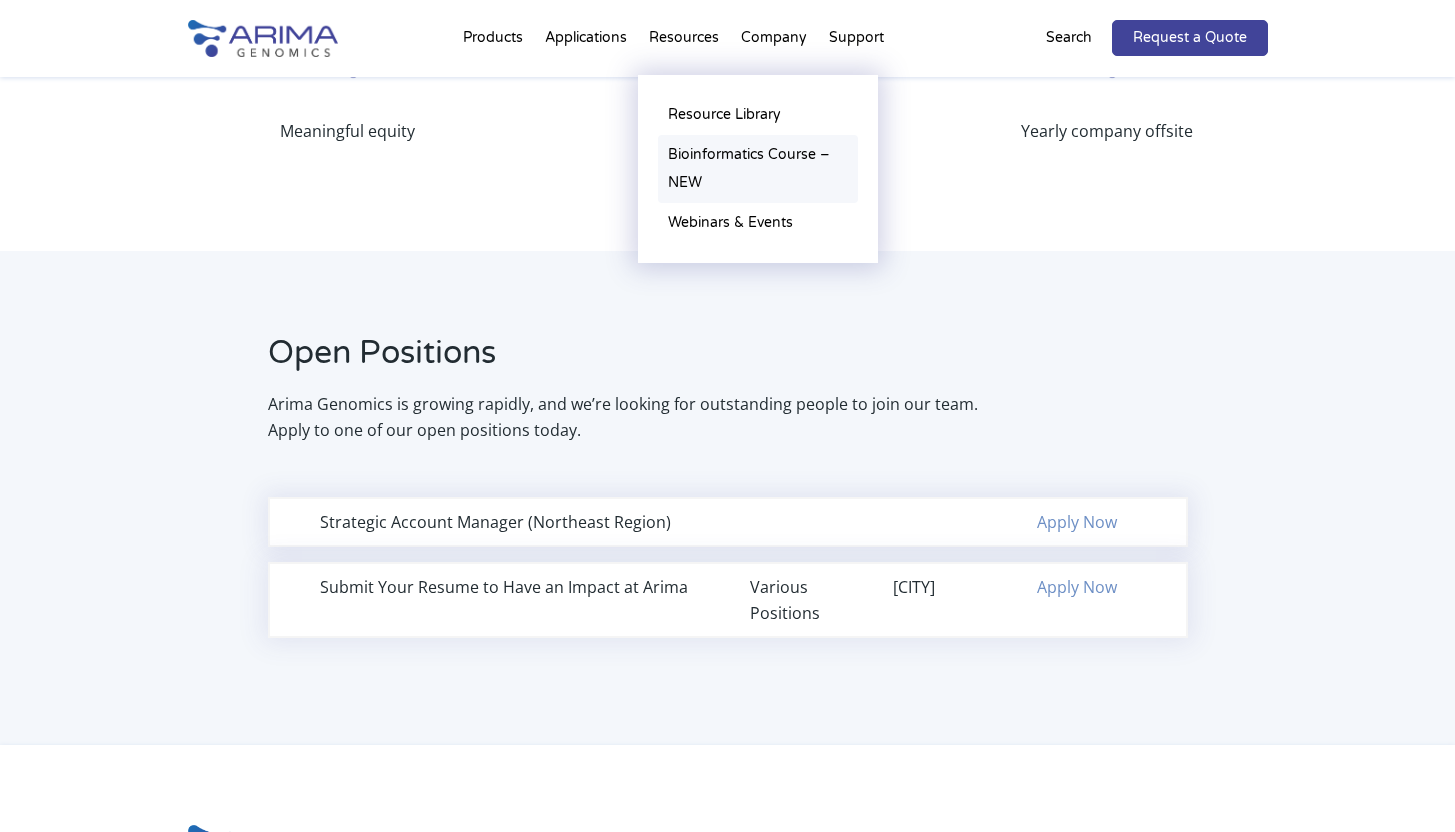 click on "Bioinformatics Course – NEW" at bounding box center [758, 169] 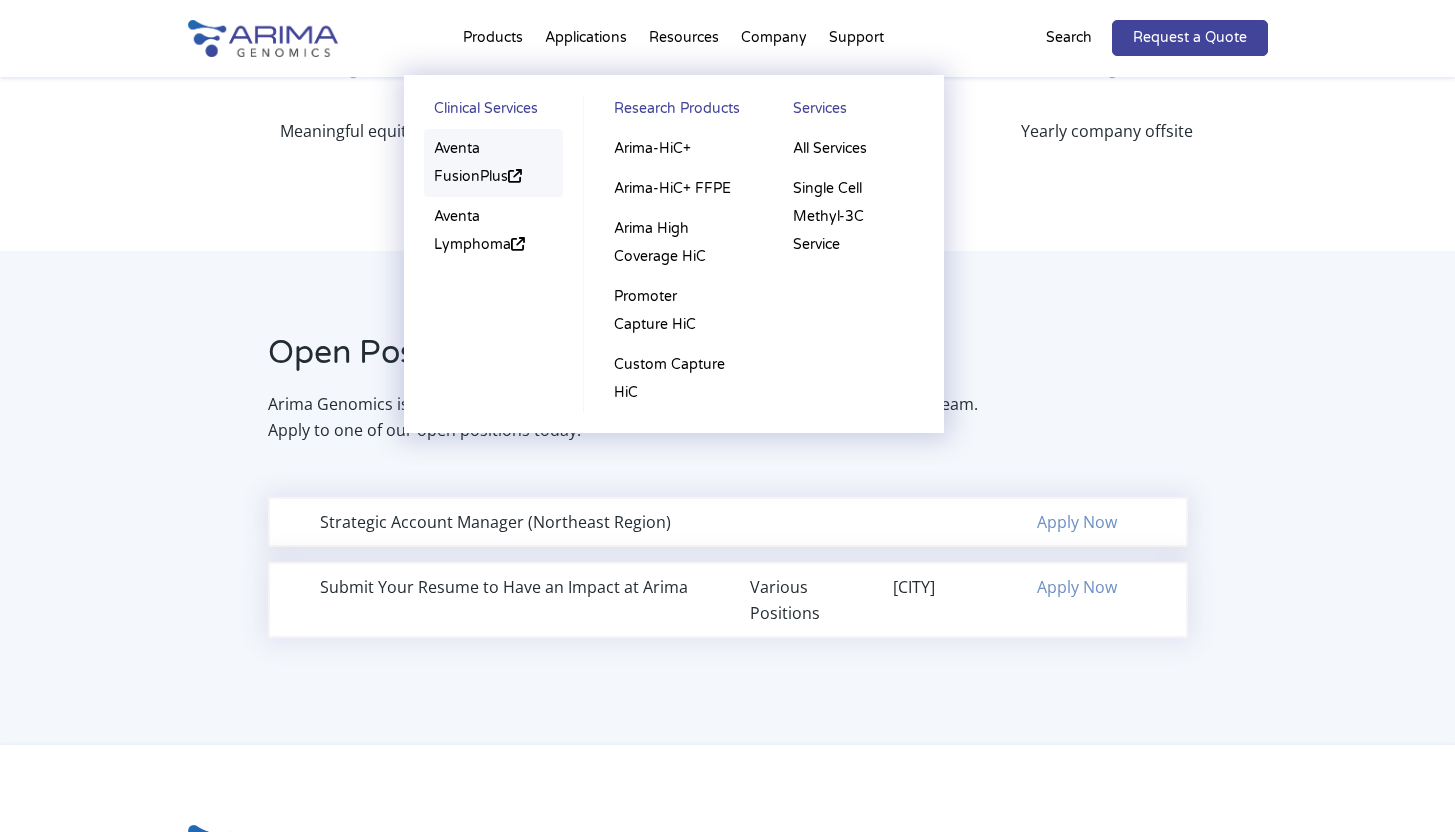 click on "Aventa FusionPlus" at bounding box center (494, 163) 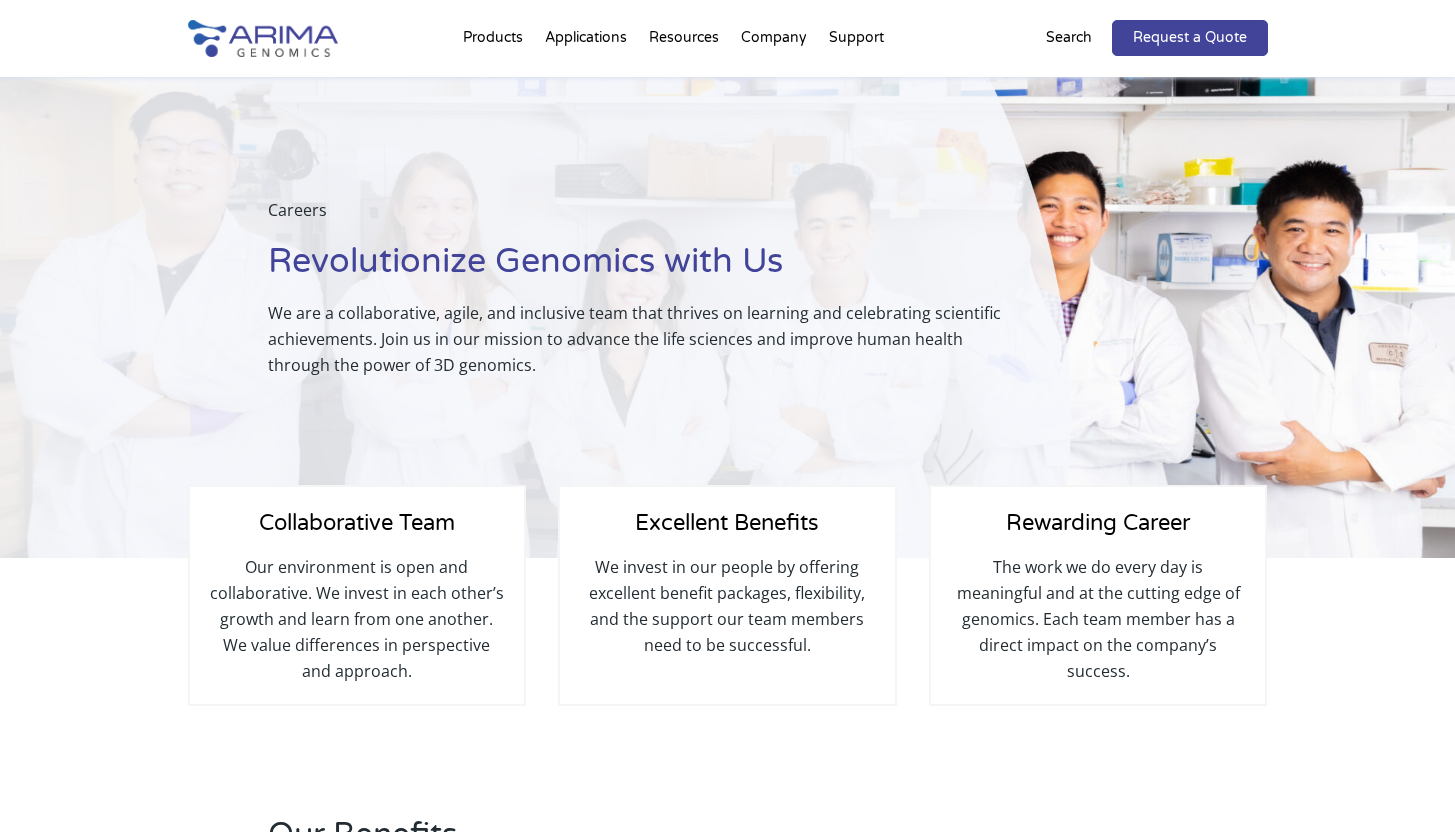 scroll, scrollTop: 1094, scrollLeft: 0, axis: vertical 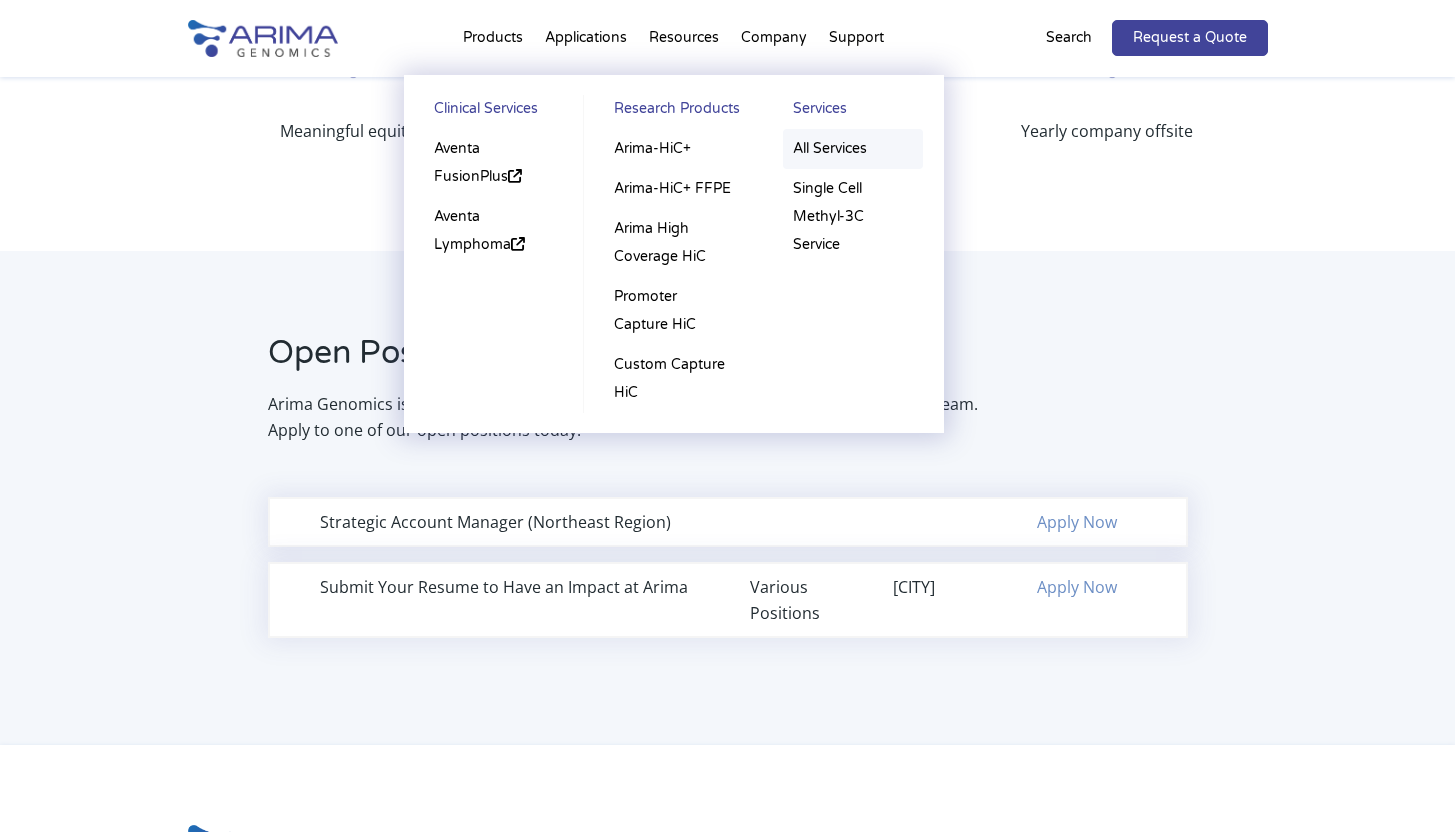 click on "All Services" at bounding box center (853, 149) 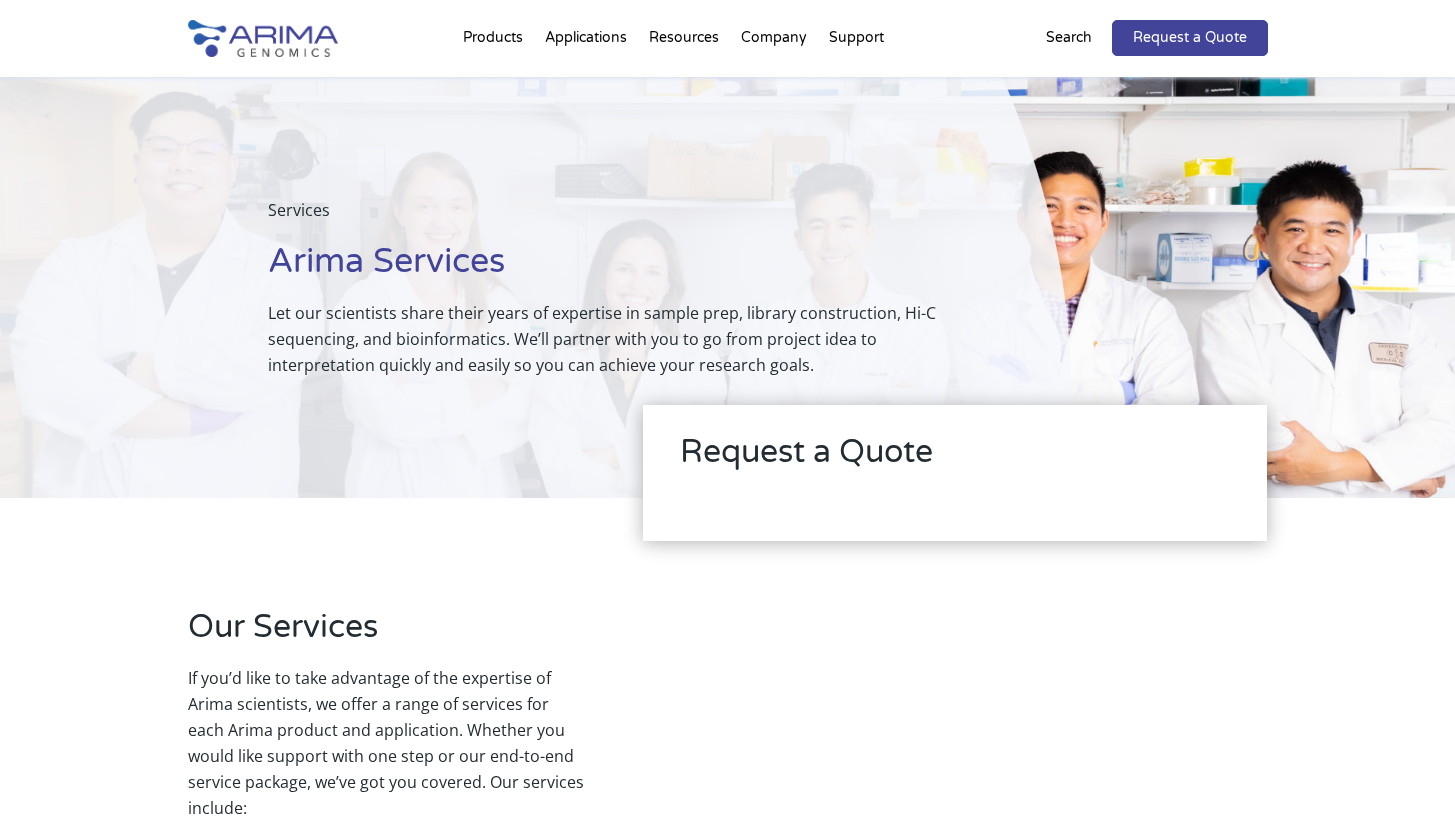scroll, scrollTop: 0, scrollLeft: 0, axis: both 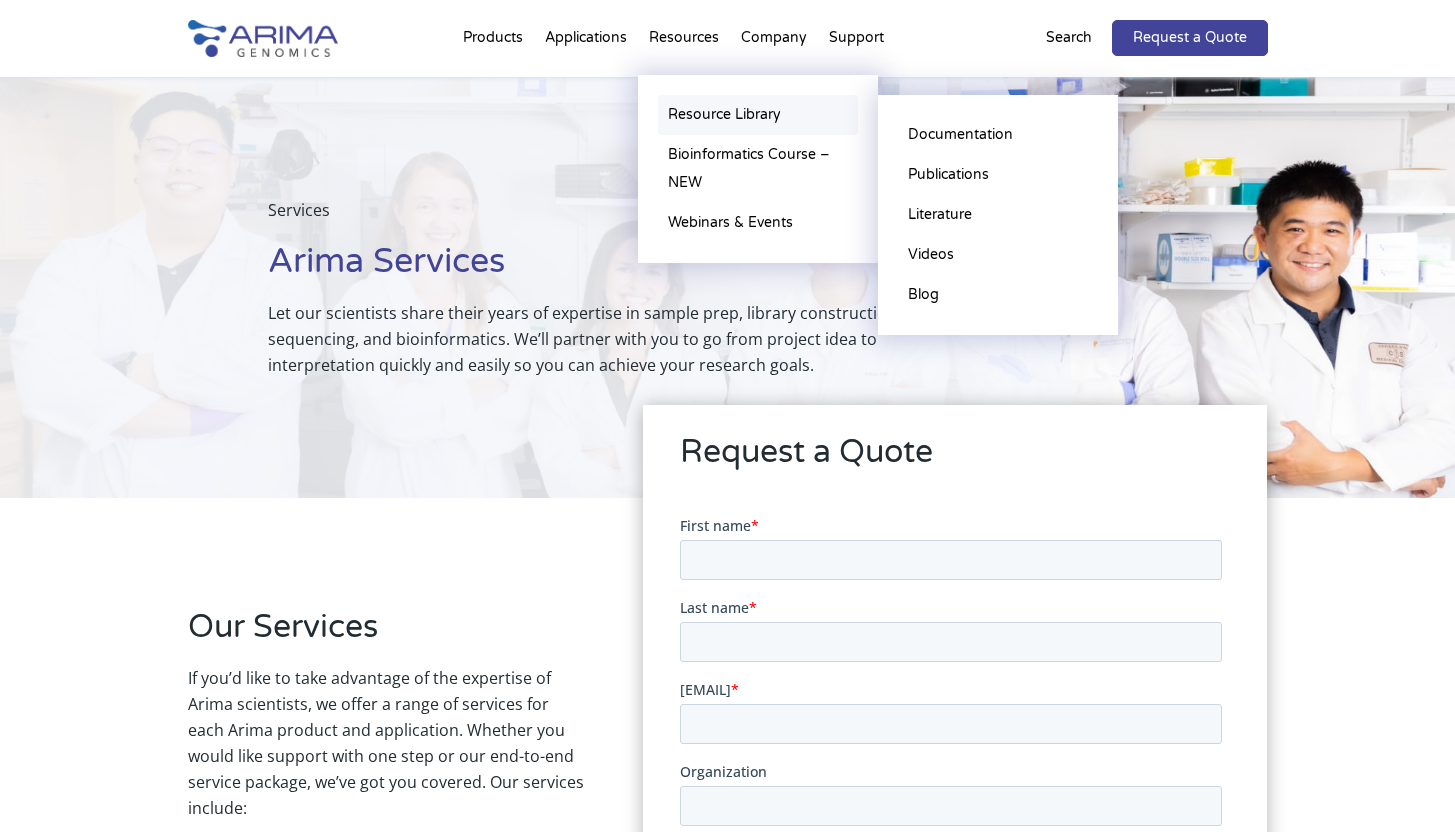 click on "Resource Library" at bounding box center (758, 115) 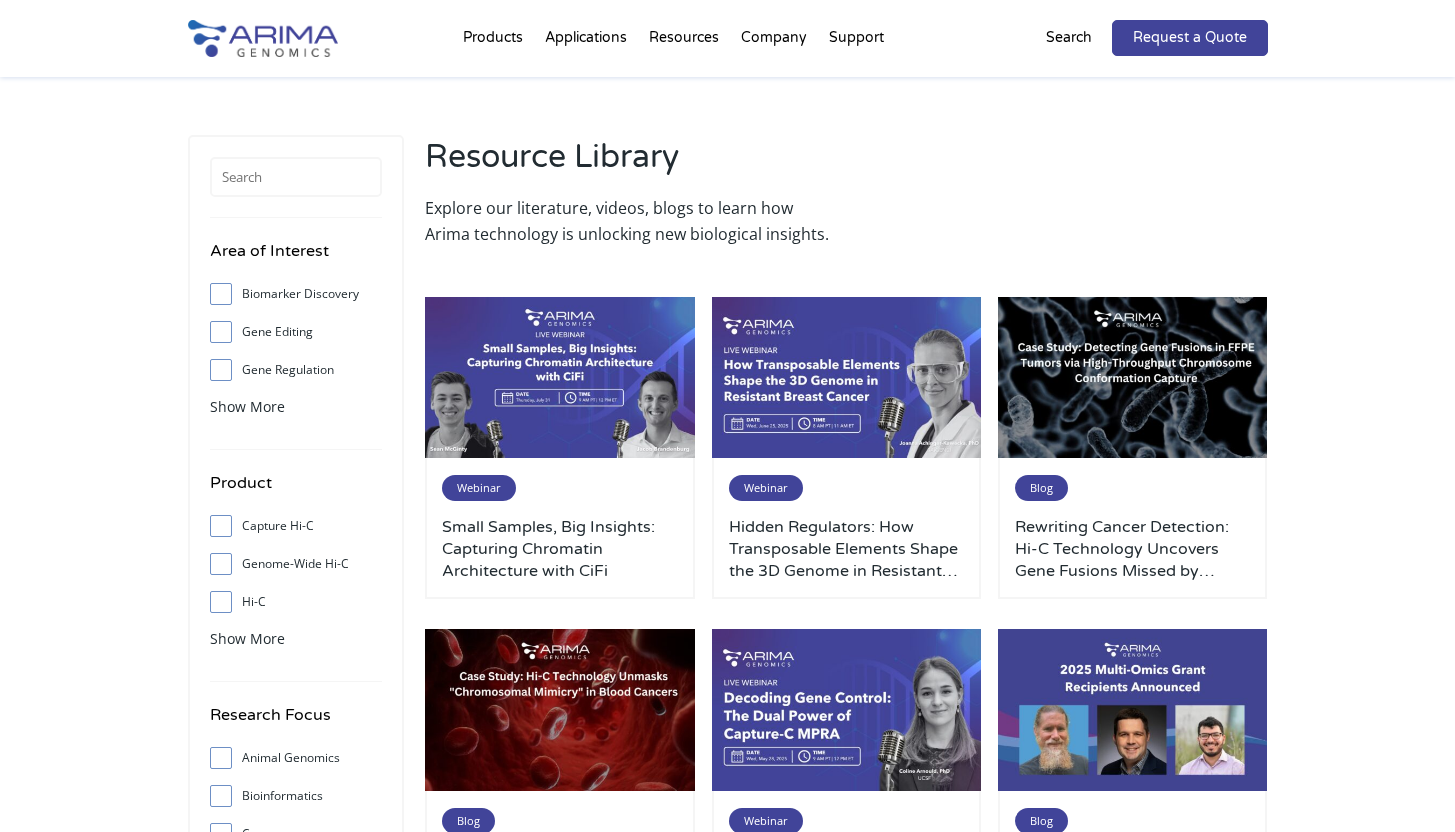 scroll, scrollTop: 0, scrollLeft: 0, axis: both 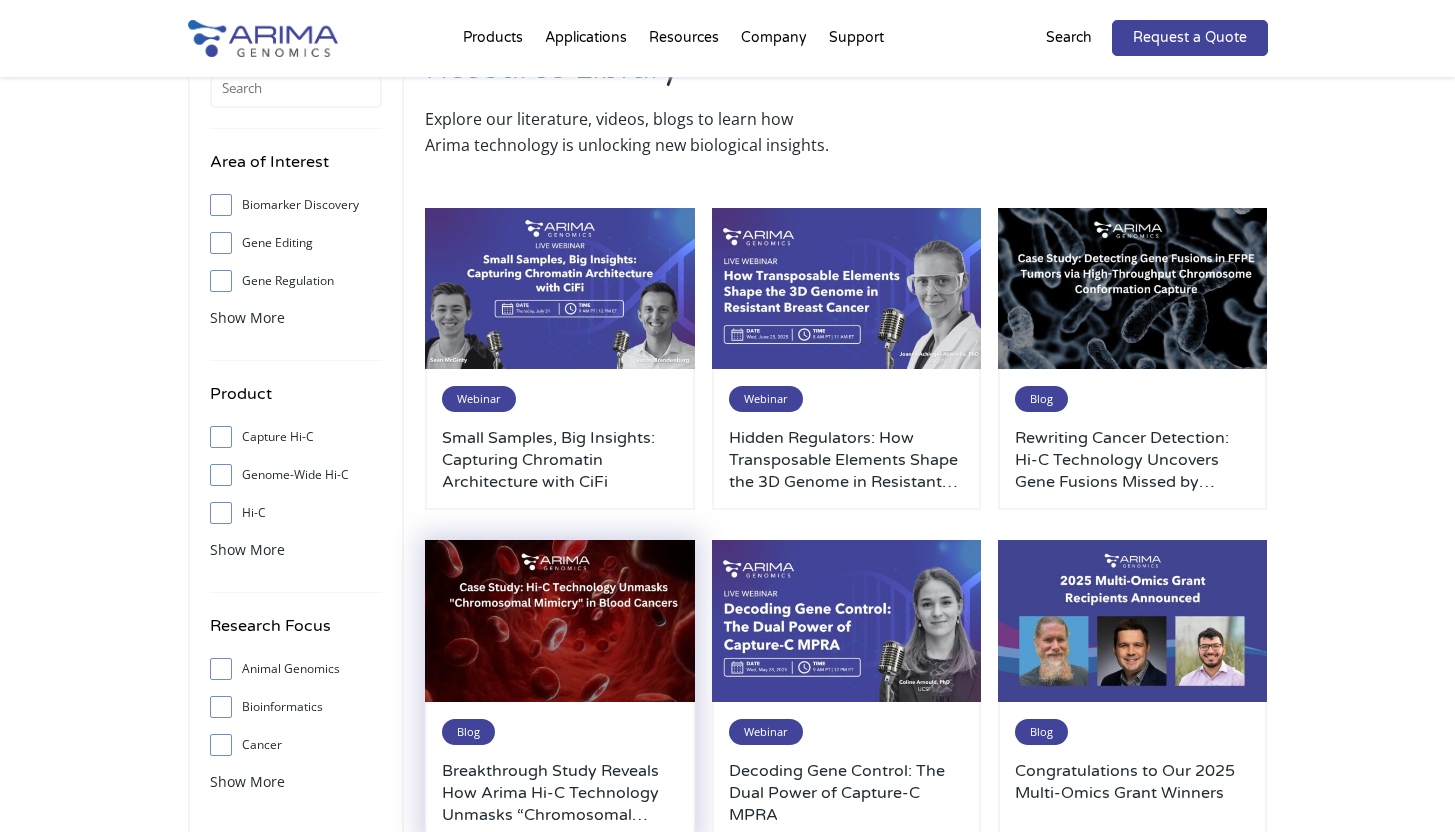 click at bounding box center [560, 621] 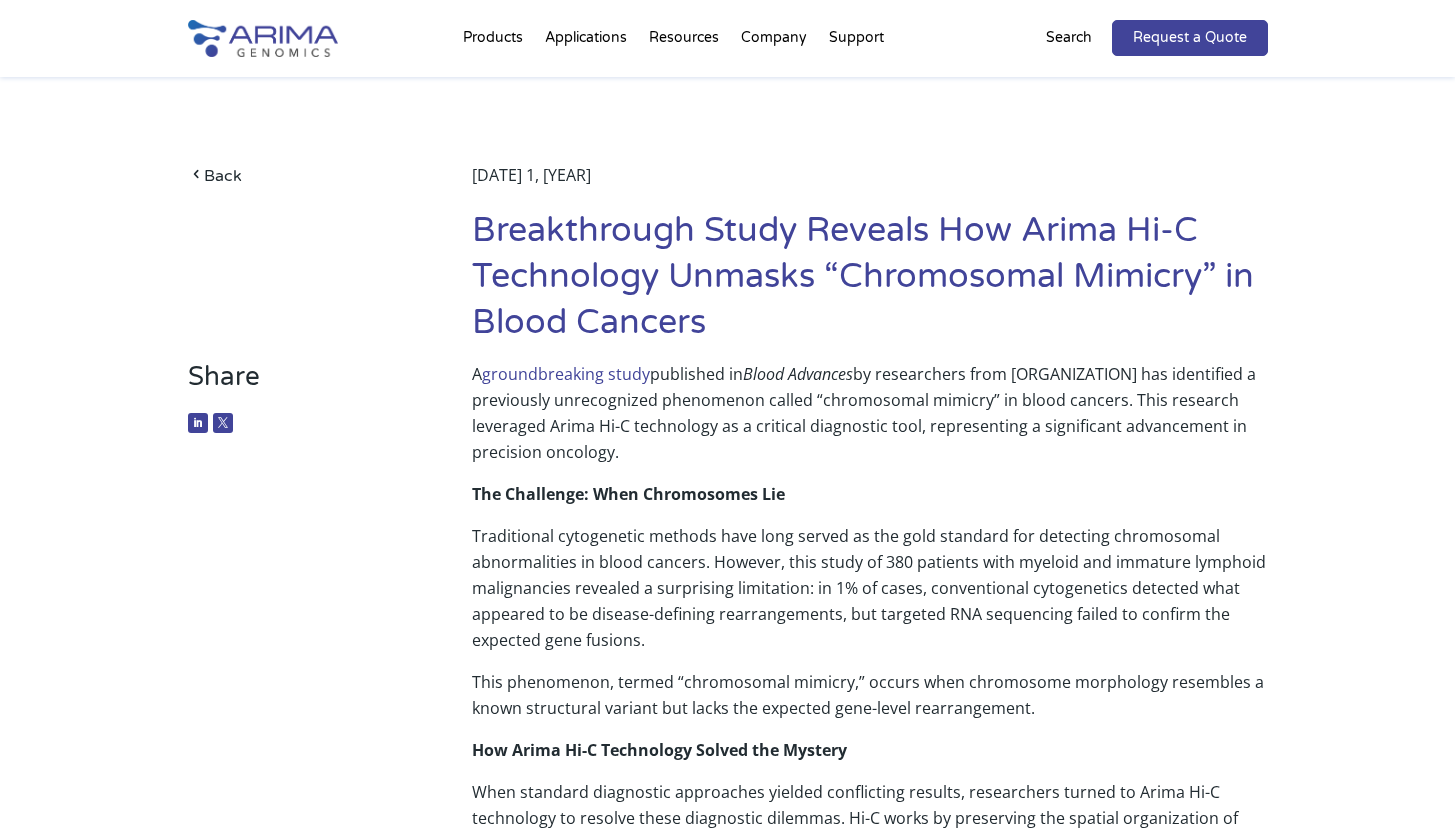 scroll, scrollTop: 0, scrollLeft: 0, axis: both 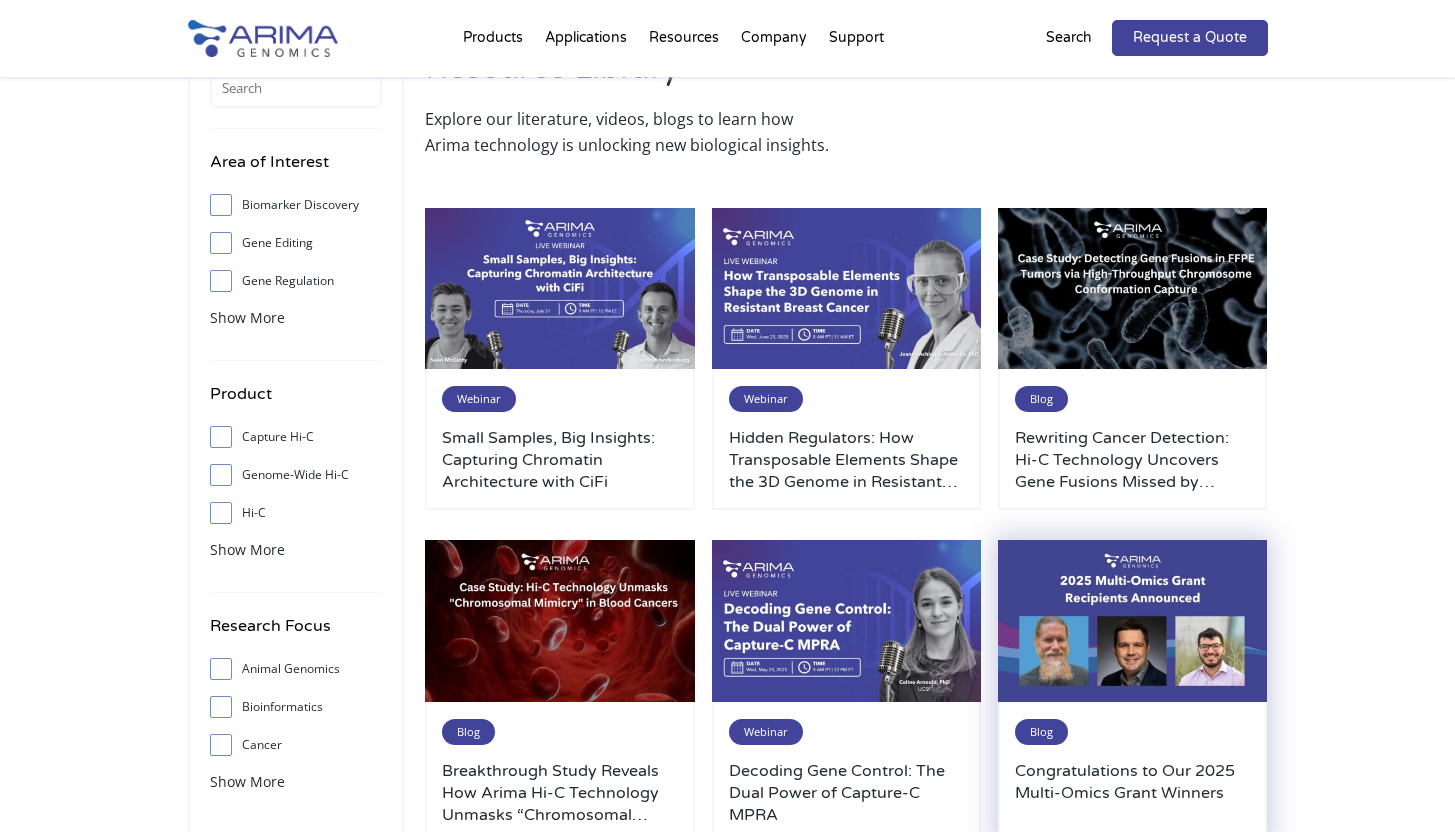click at bounding box center [1133, 621] 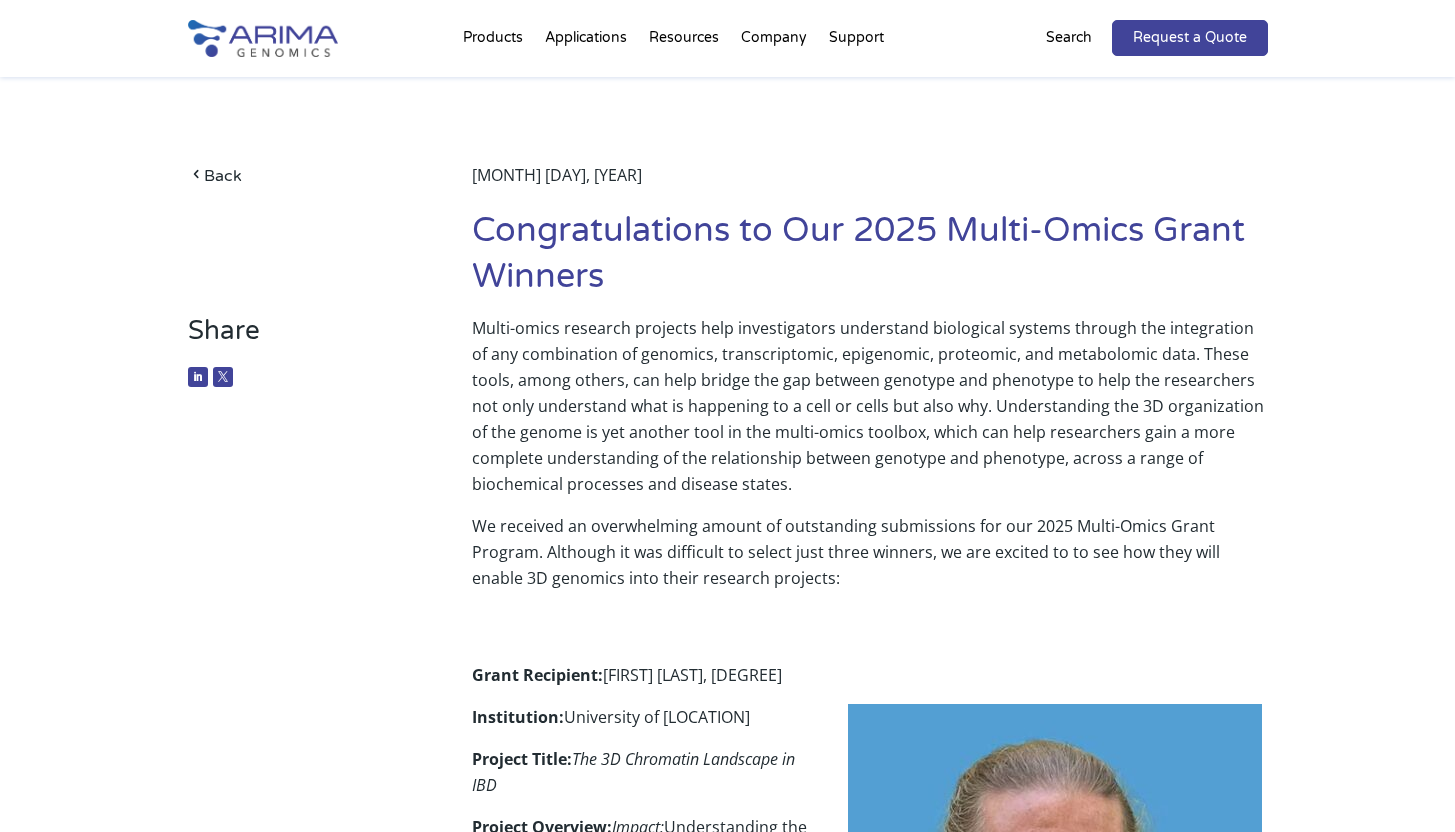 scroll, scrollTop: 0, scrollLeft: 0, axis: both 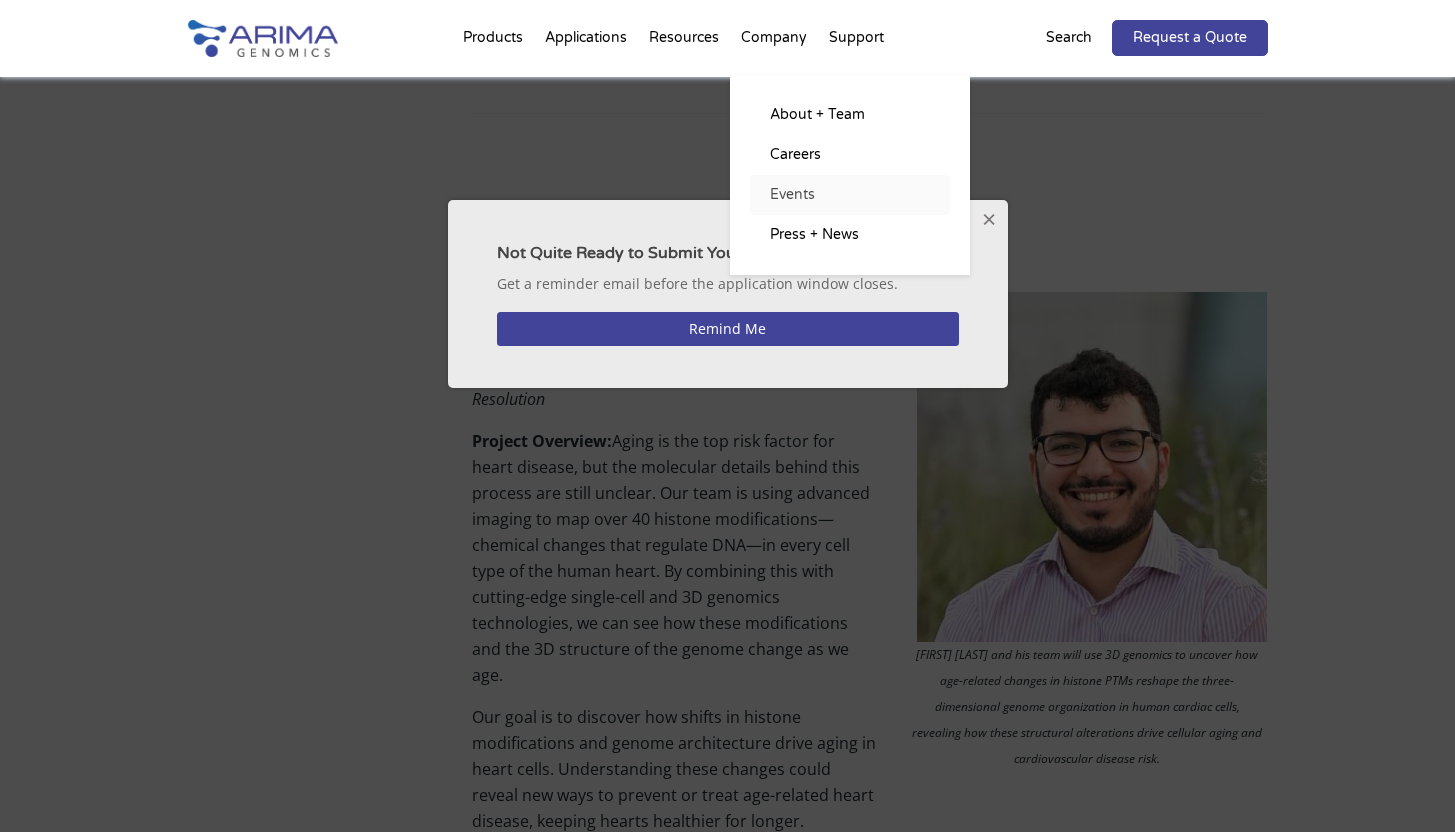 click on "Events" at bounding box center (850, 195) 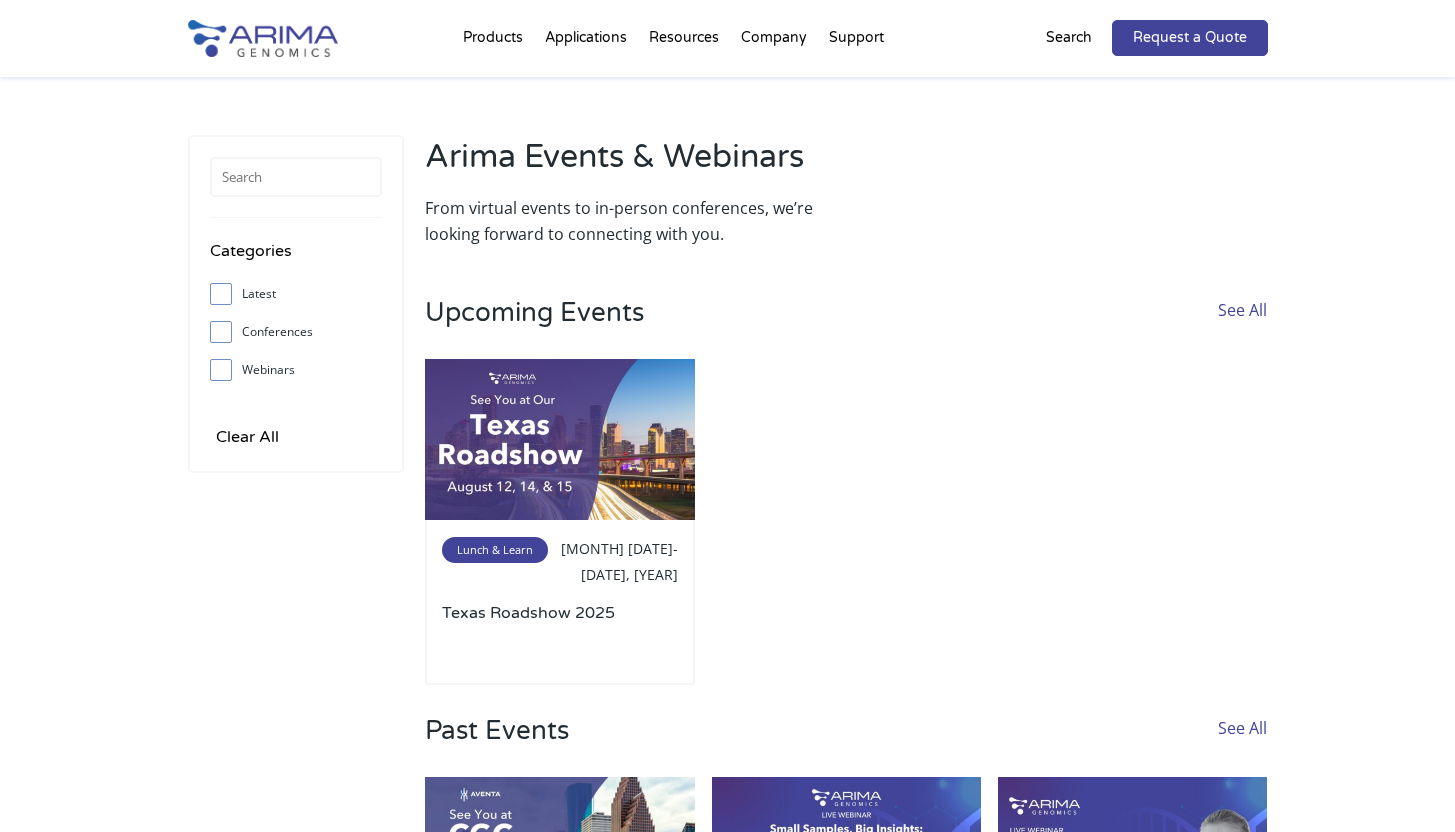 scroll, scrollTop: 0, scrollLeft: 0, axis: both 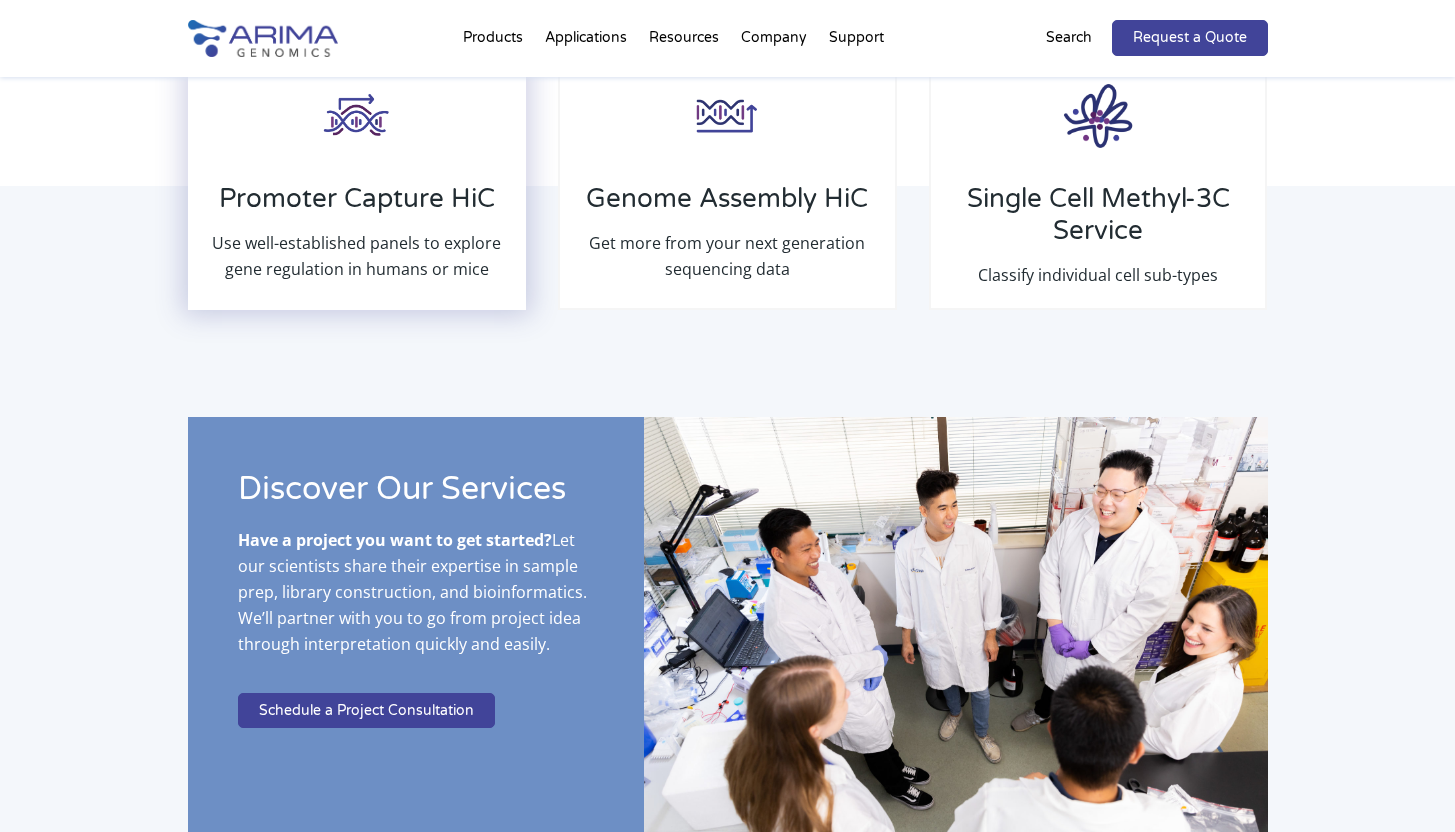 click on "Promoter Capture HiC Use well-established panels to explore gene regulation in humans or mice" at bounding box center [357, 182] 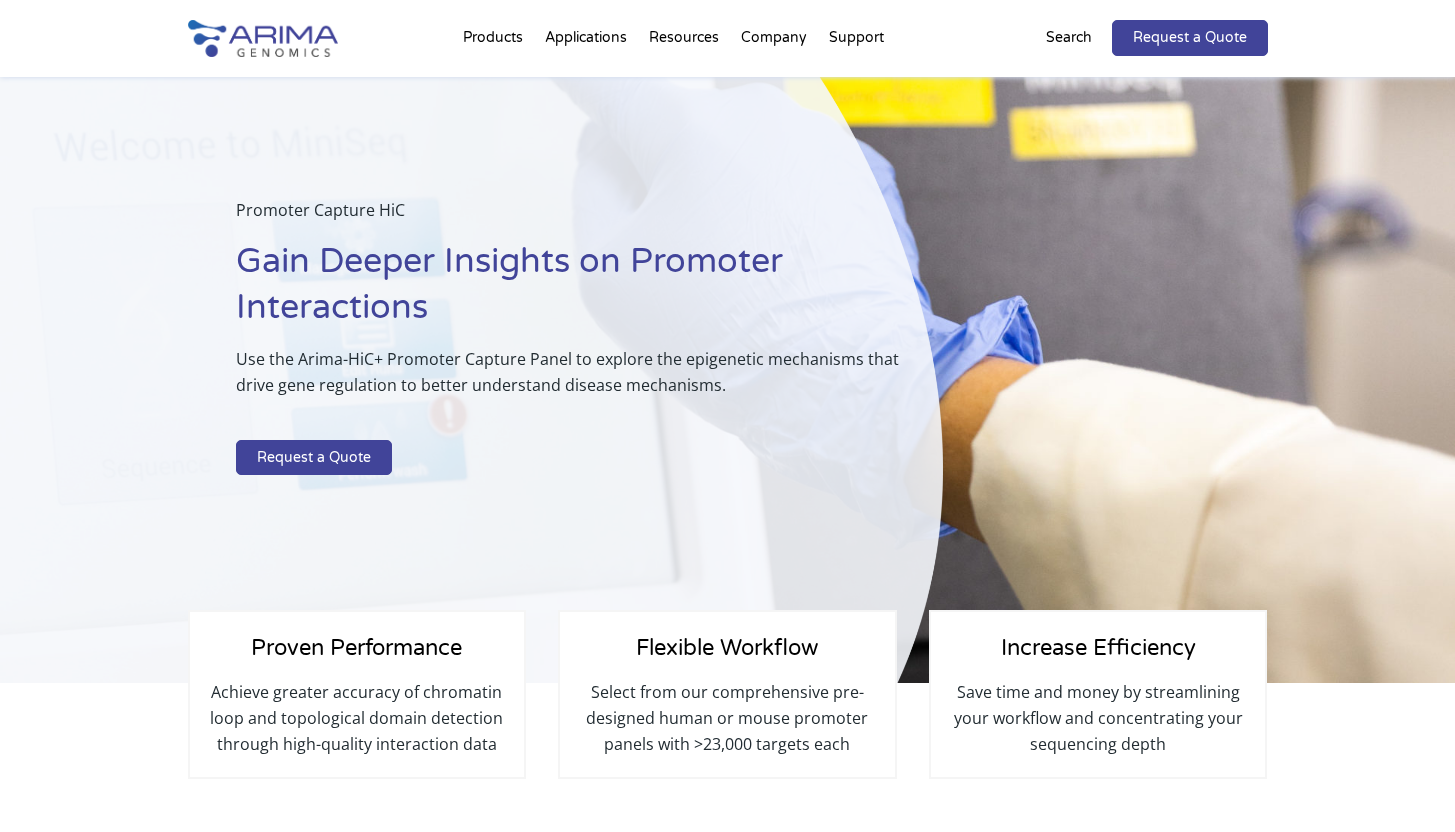 scroll, scrollTop: 0, scrollLeft: 0, axis: both 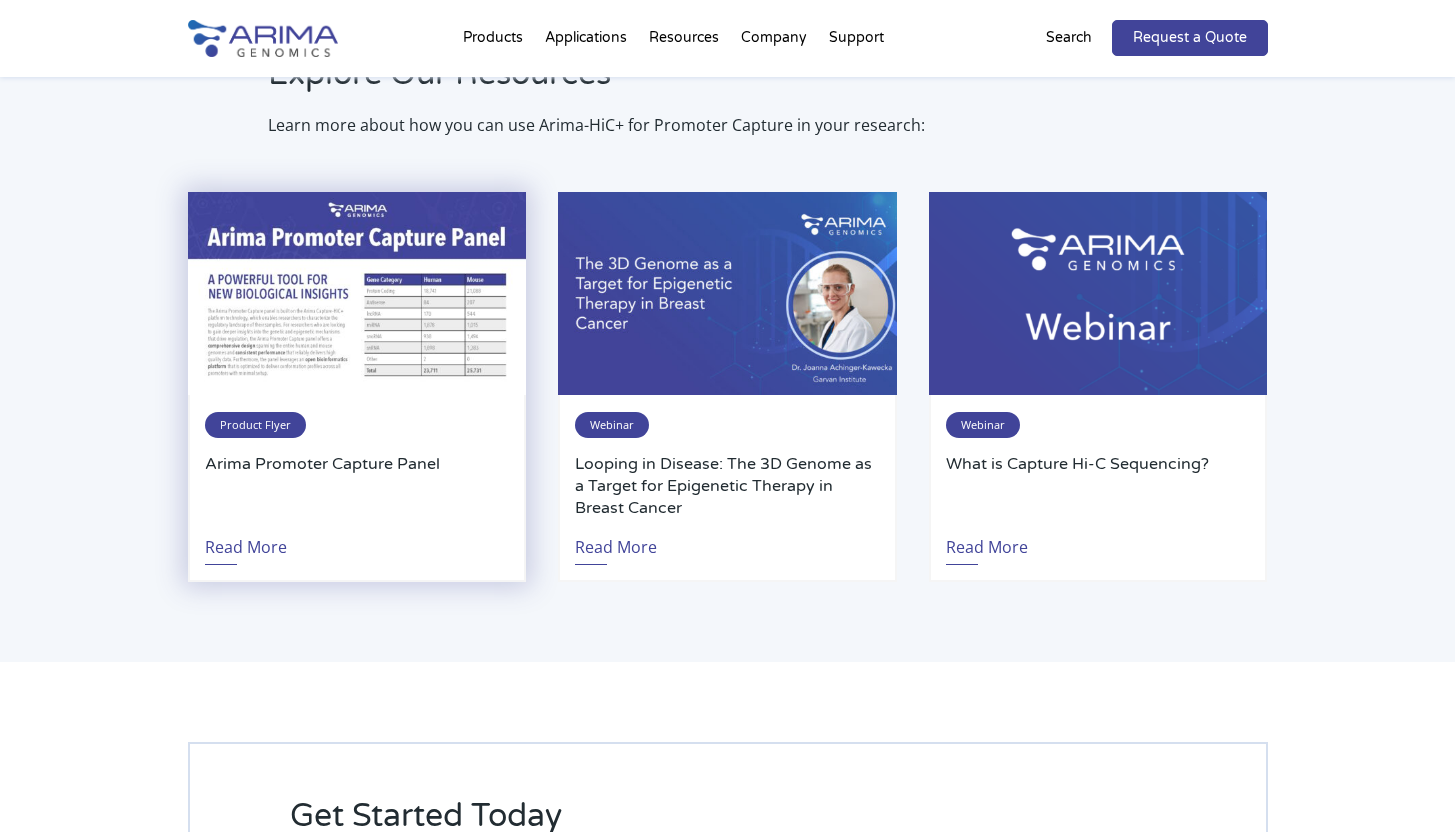click at bounding box center [357, 293] 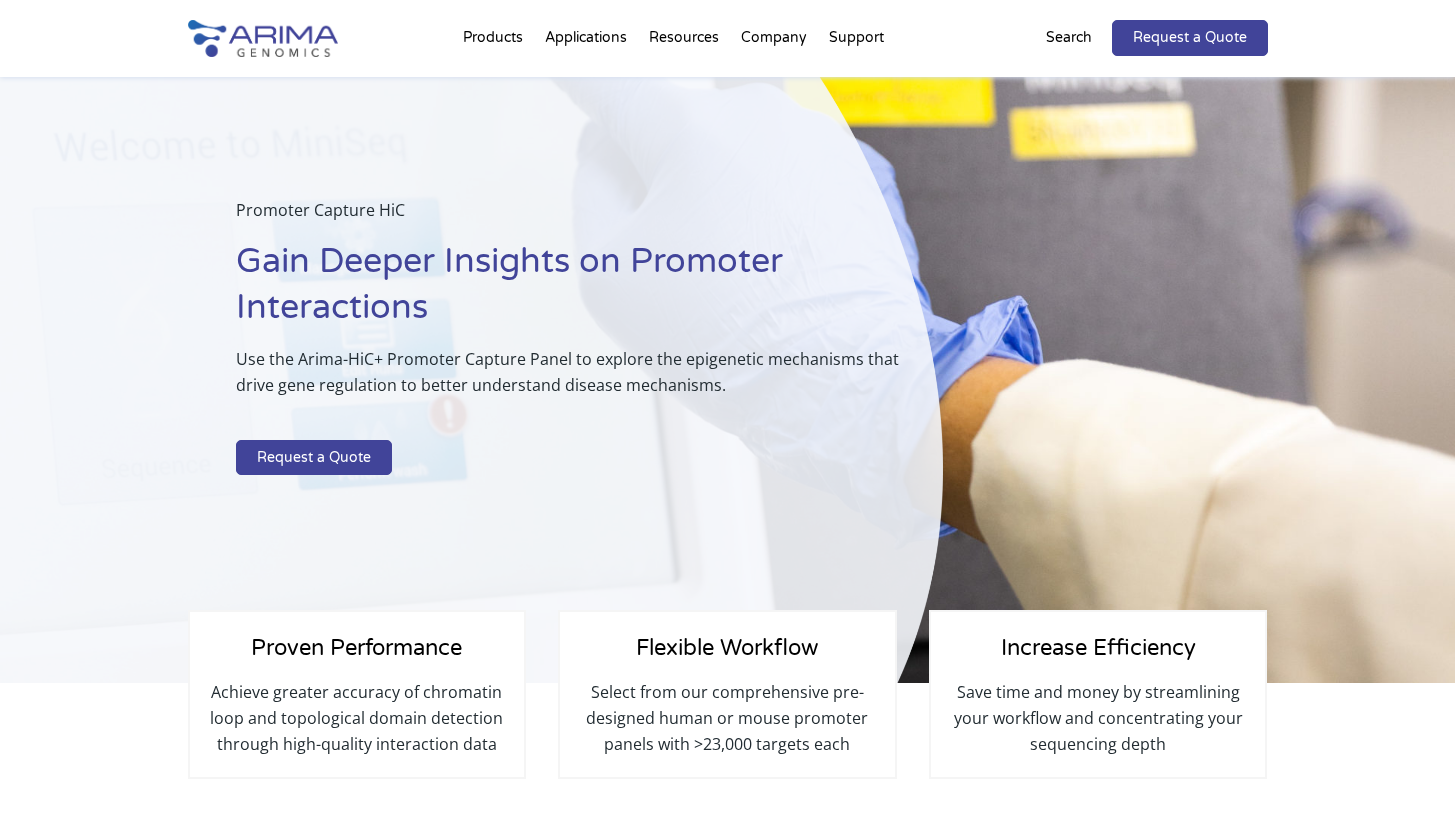 scroll, scrollTop: 3514, scrollLeft: 0, axis: vertical 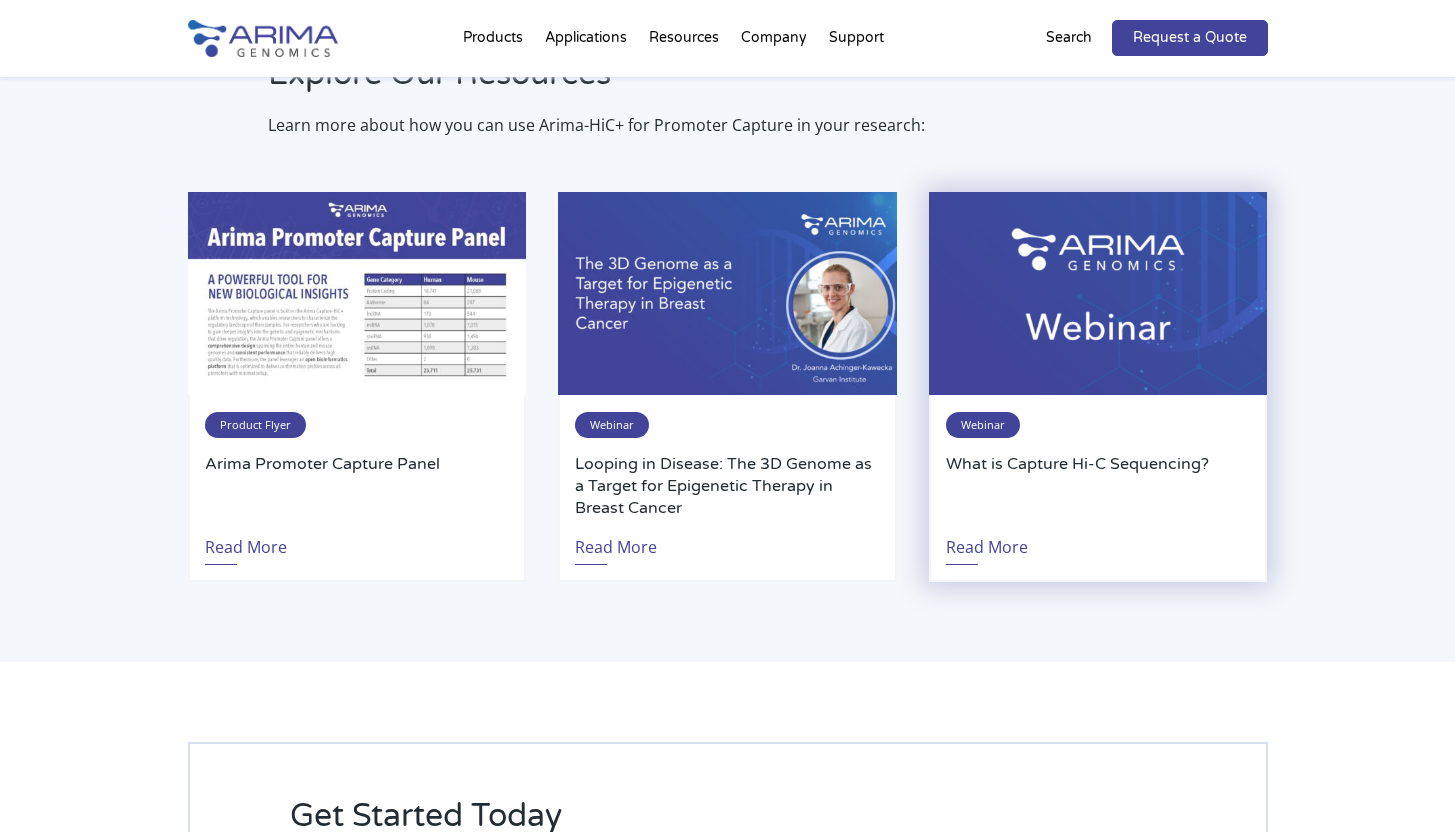 click on "What is Capture Hi-C Sequencing?" at bounding box center [1098, 486] 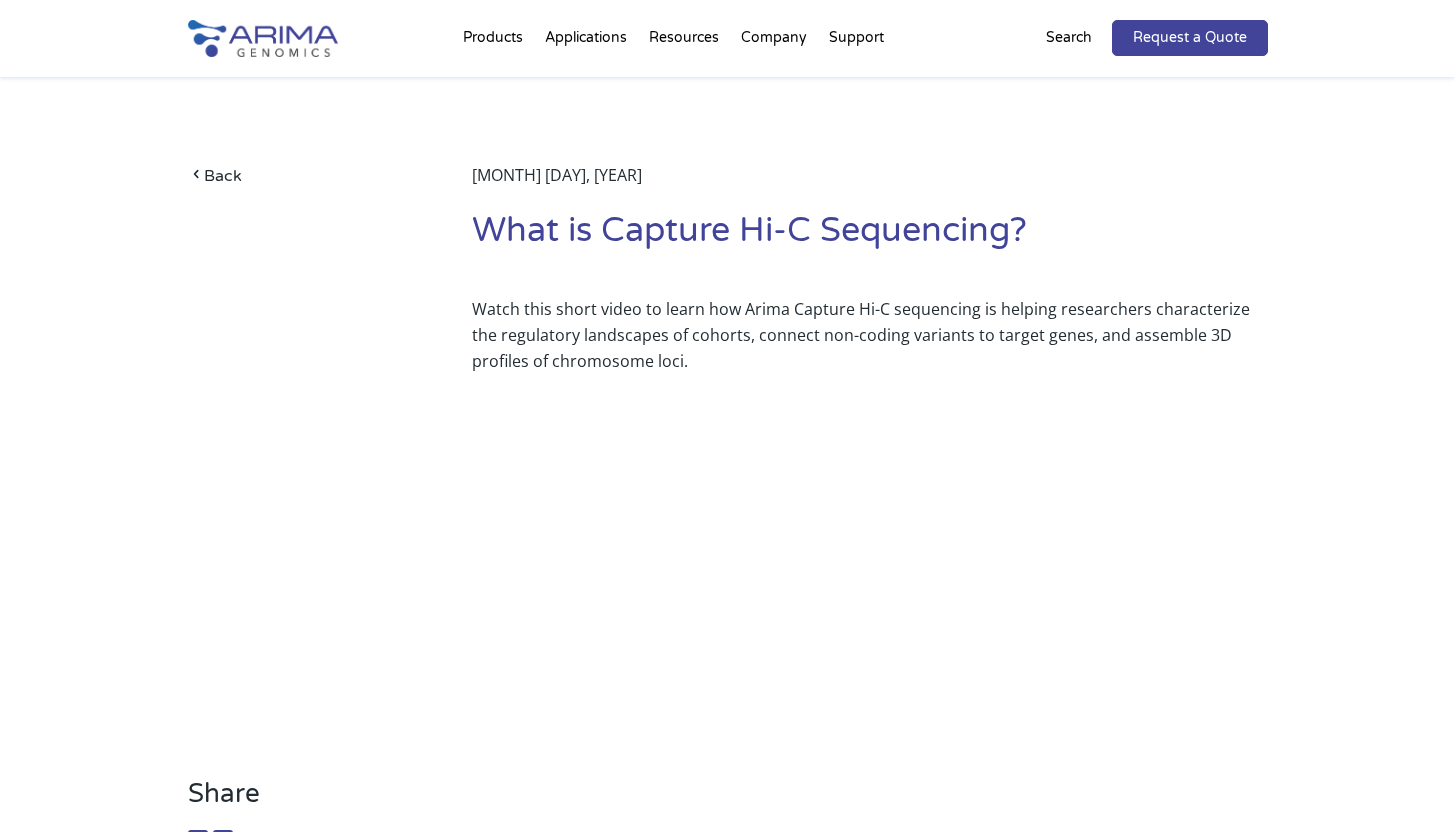 scroll, scrollTop: 0, scrollLeft: 0, axis: both 